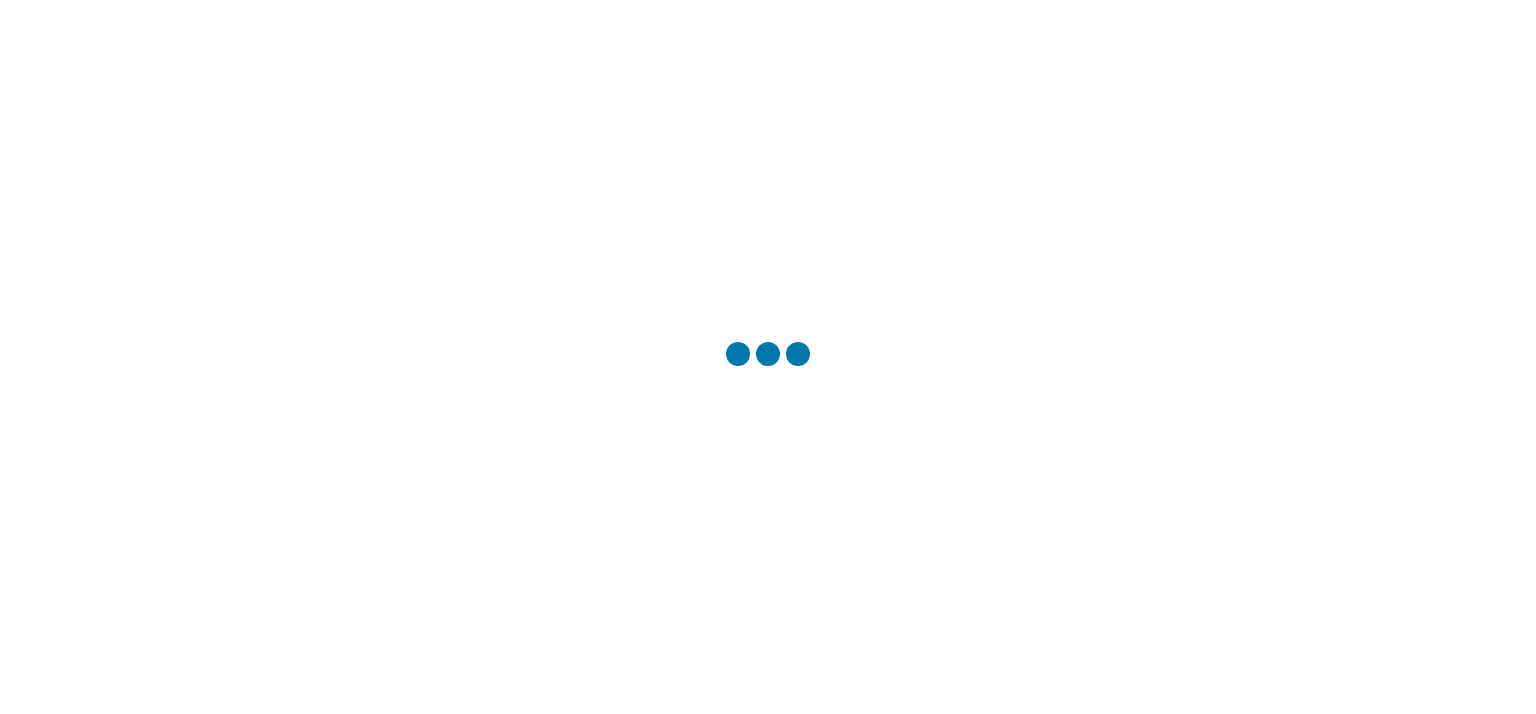 scroll, scrollTop: 0, scrollLeft: 0, axis: both 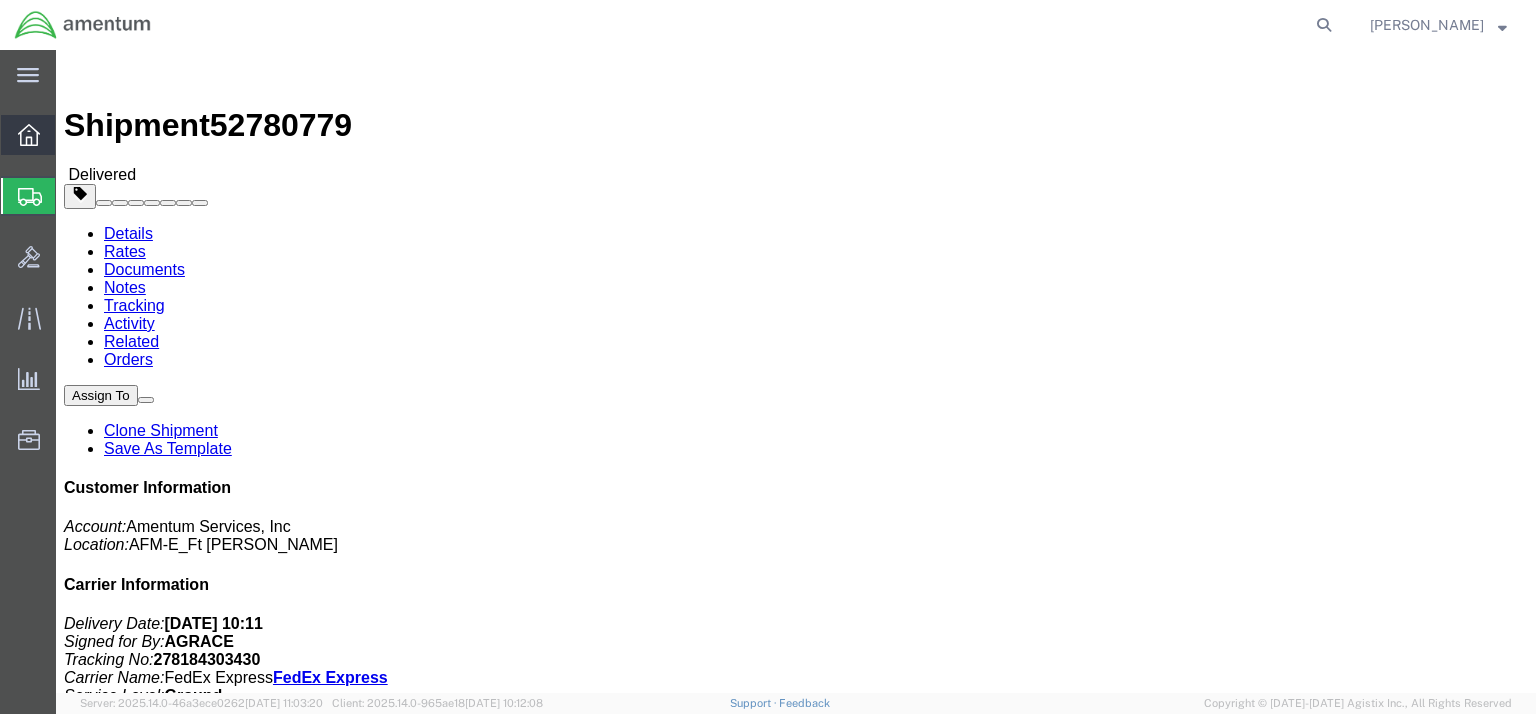 click 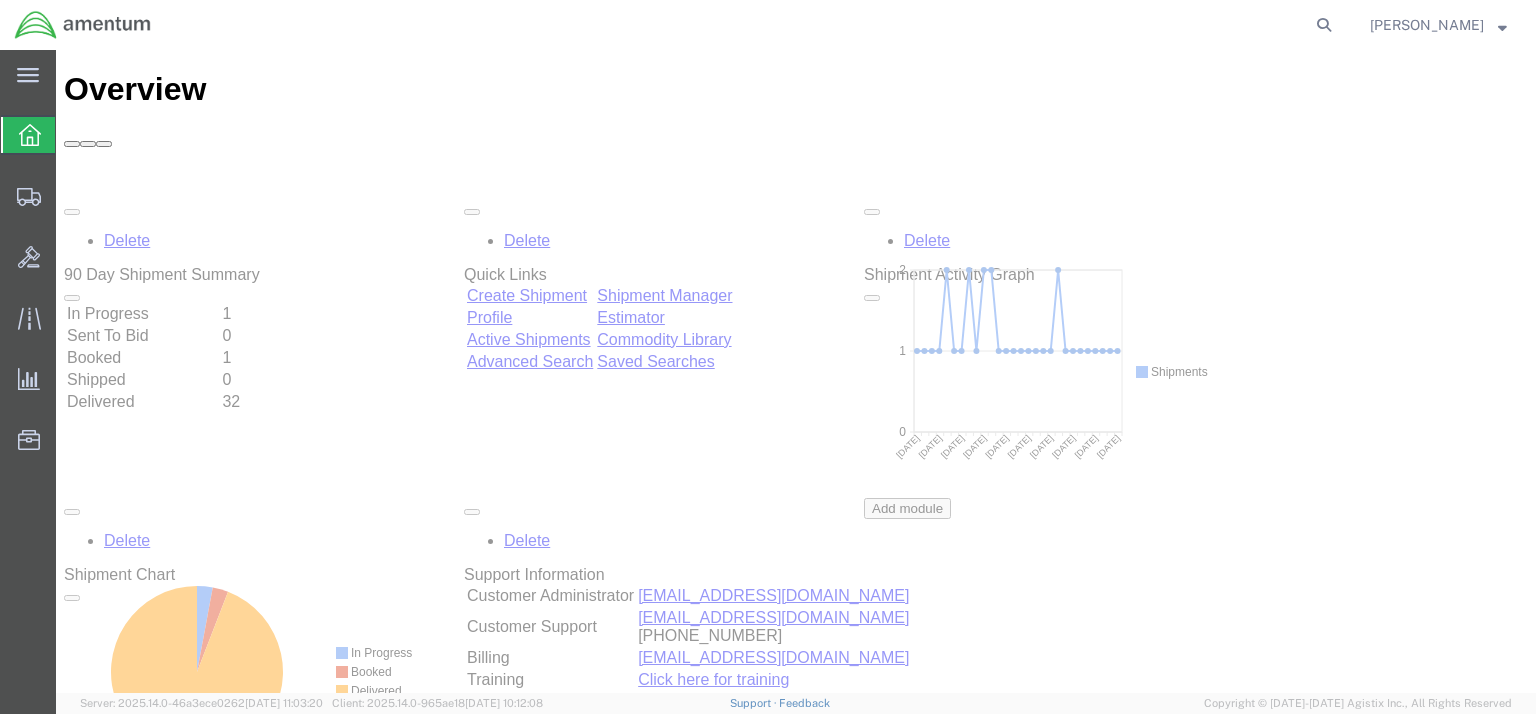 scroll, scrollTop: 0, scrollLeft: 0, axis: both 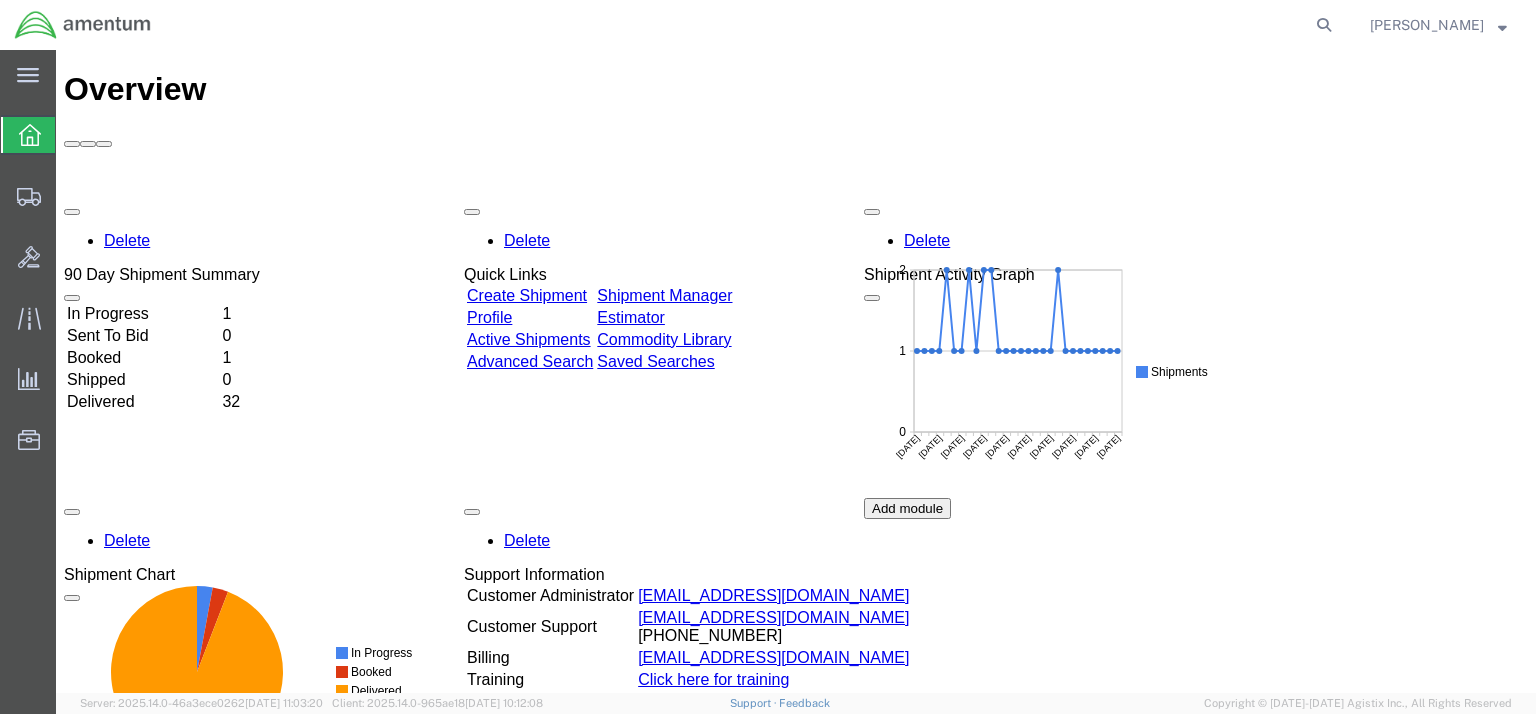 click on "Create Shipment" at bounding box center [527, 295] 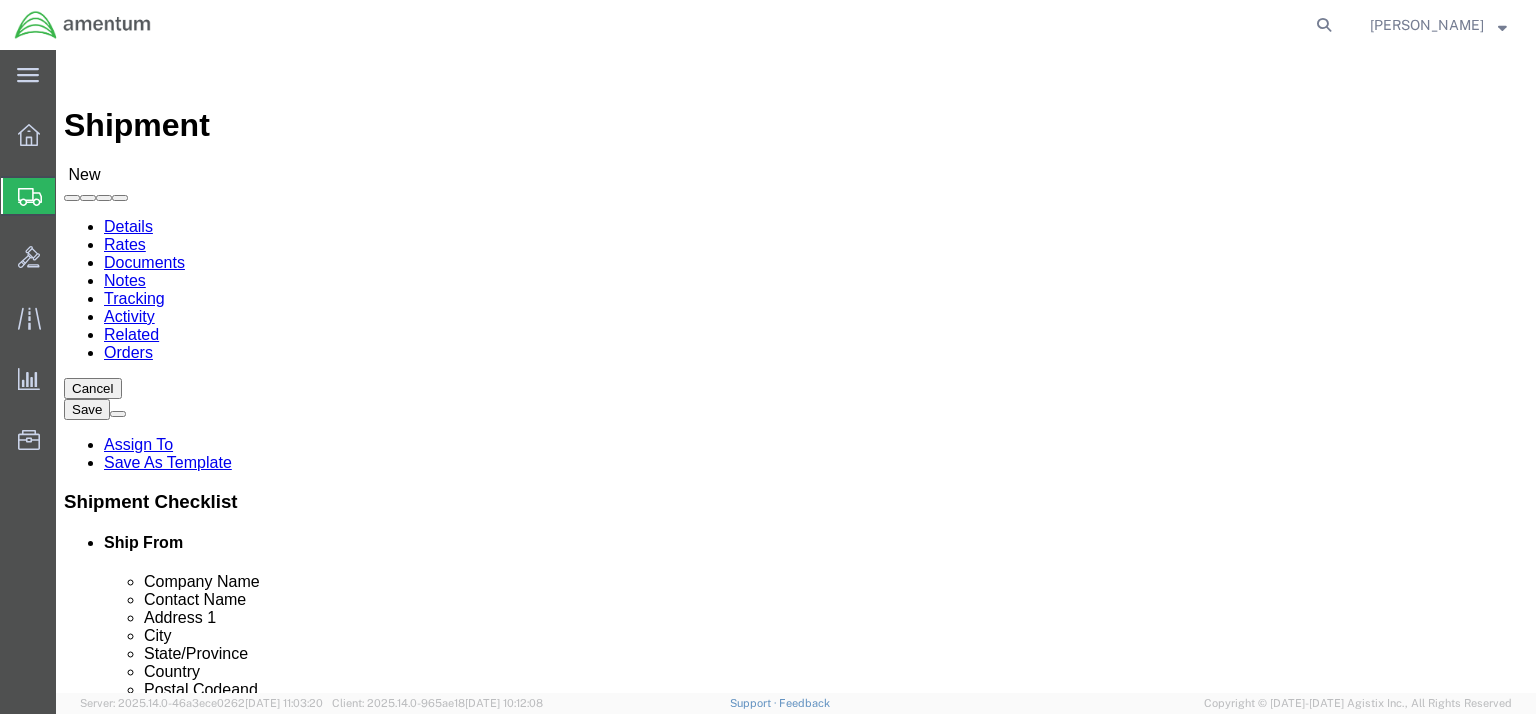 select 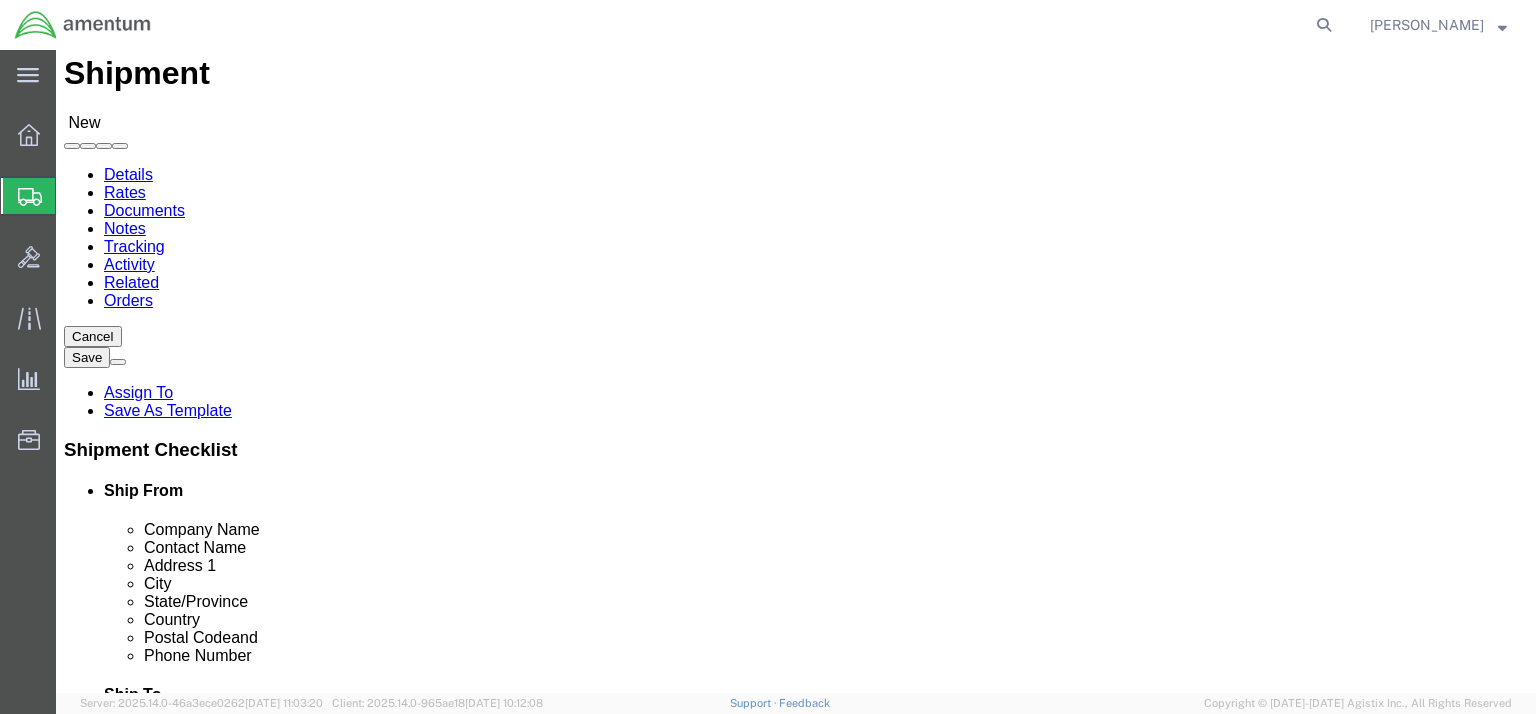 scroll, scrollTop: 80, scrollLeft: 0, axis: vertical 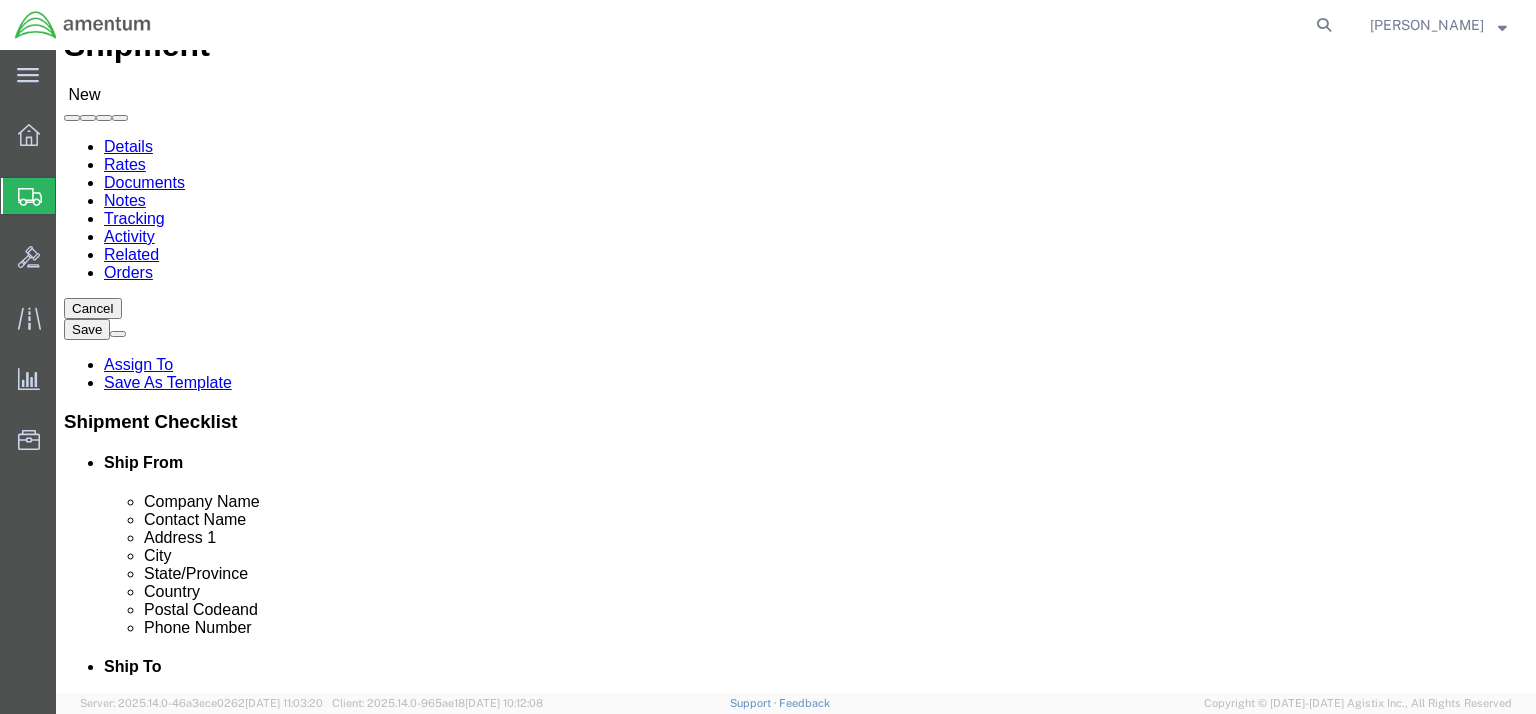 click 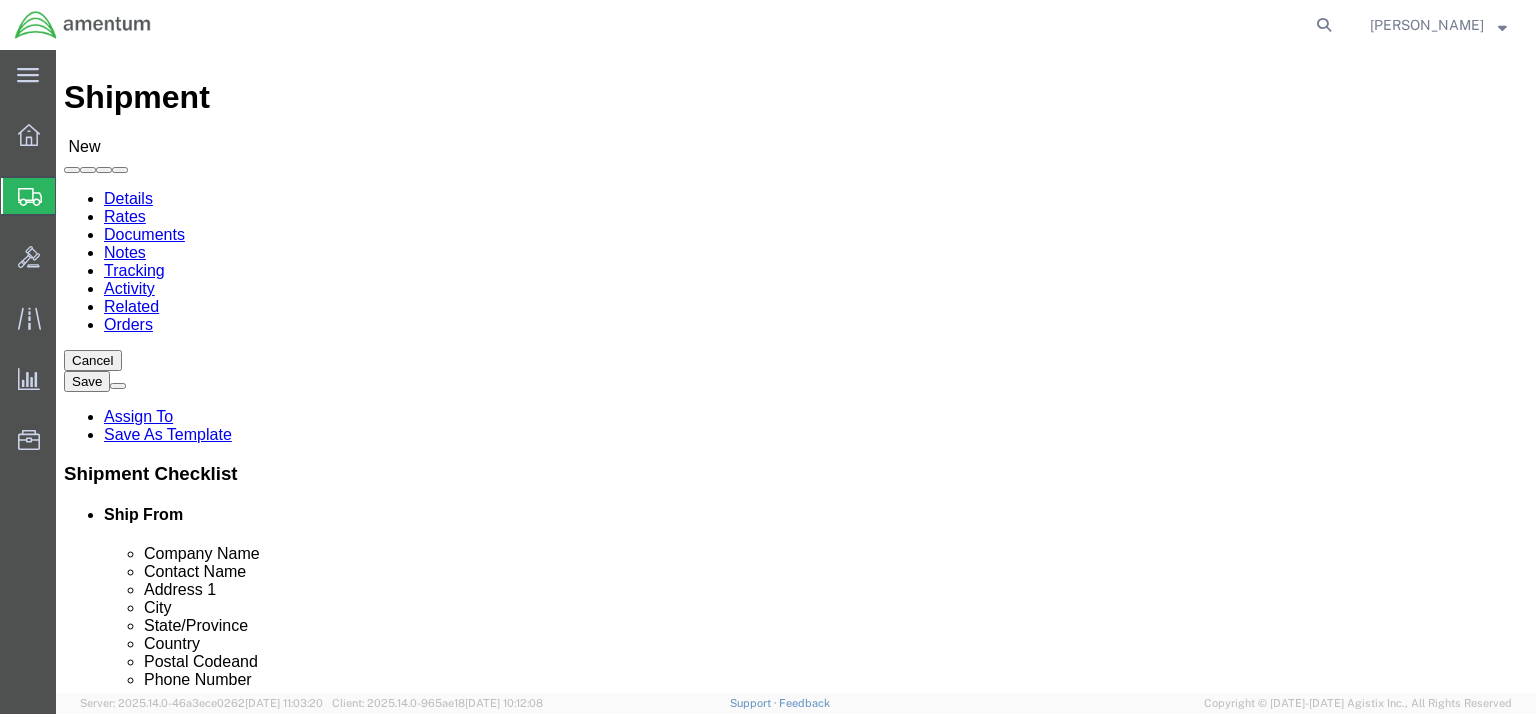 scroll, scrollTop: 0, scrollLeft: 0, axis: both 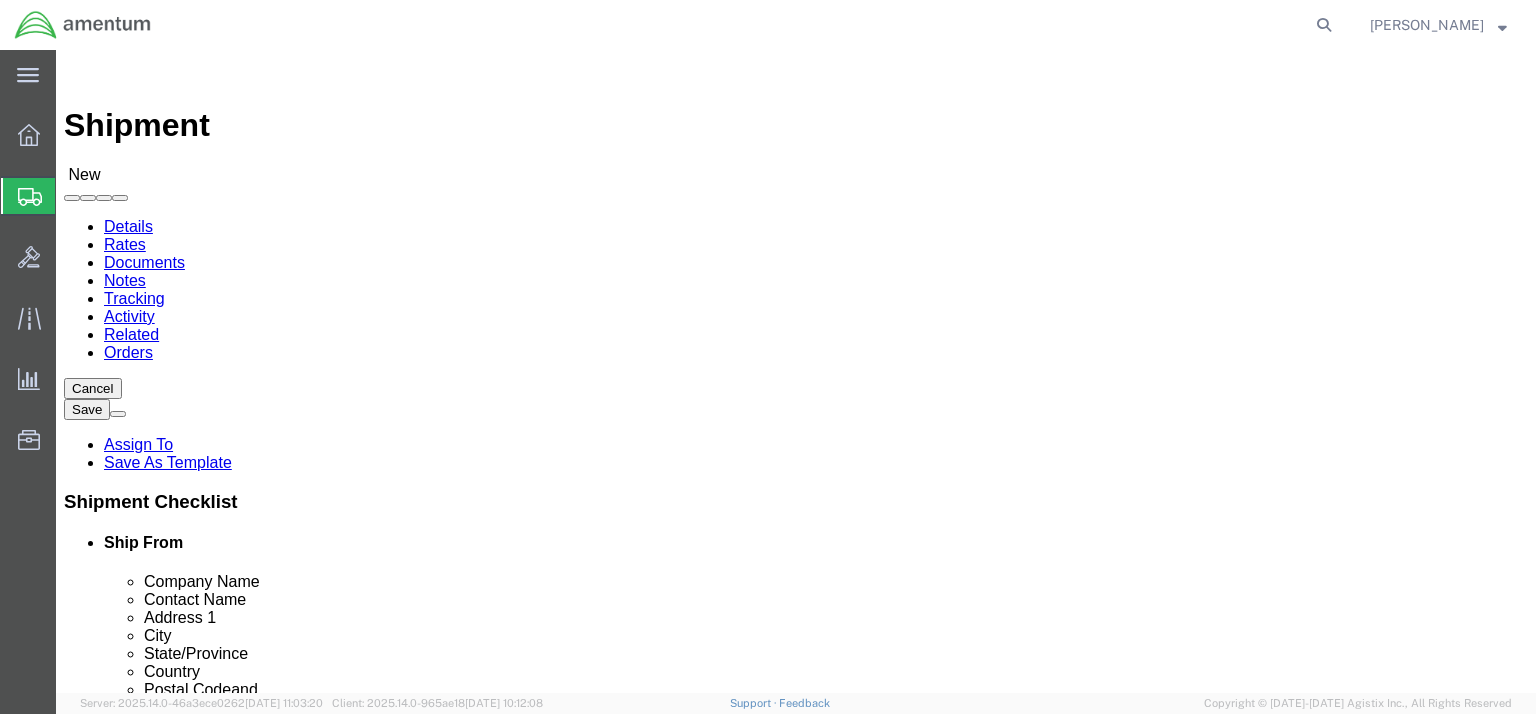 type on "910.303.2940" 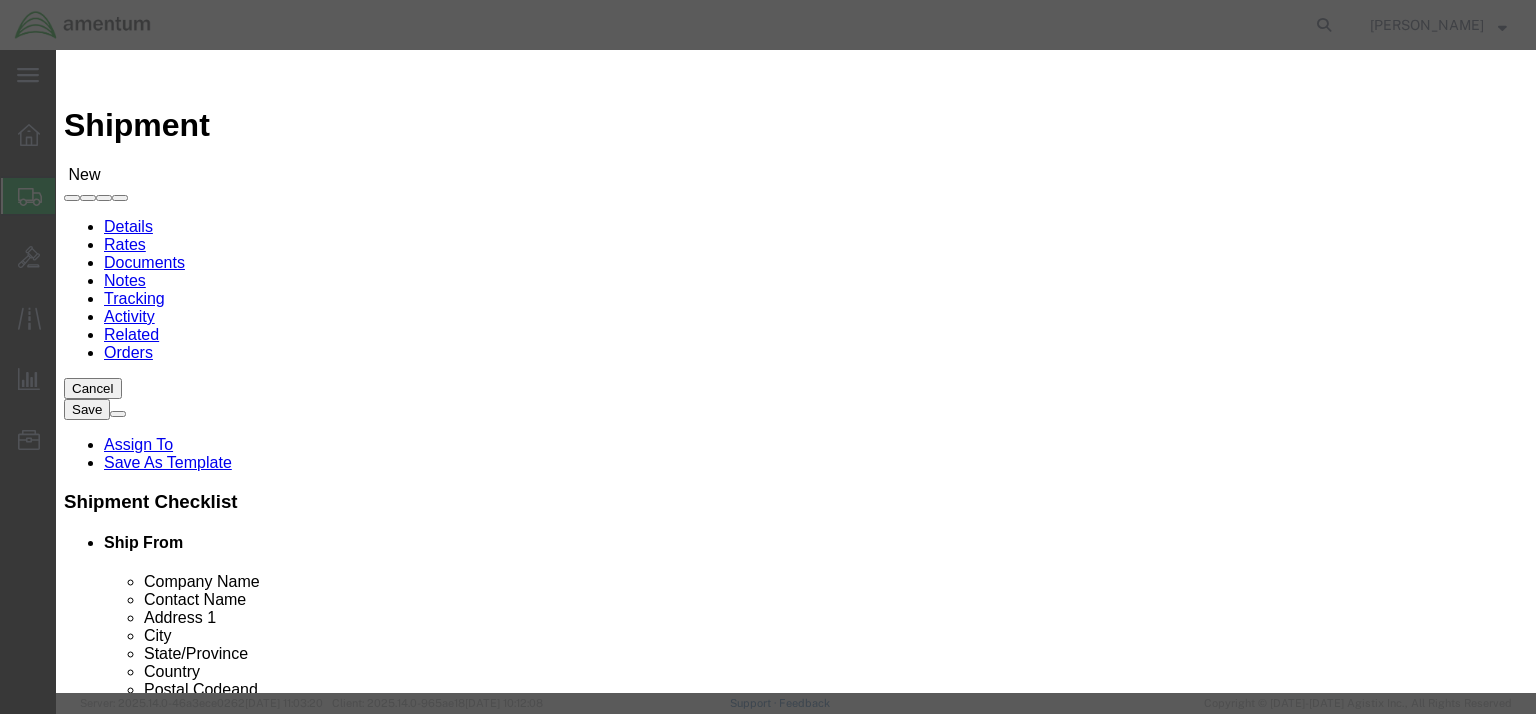 click 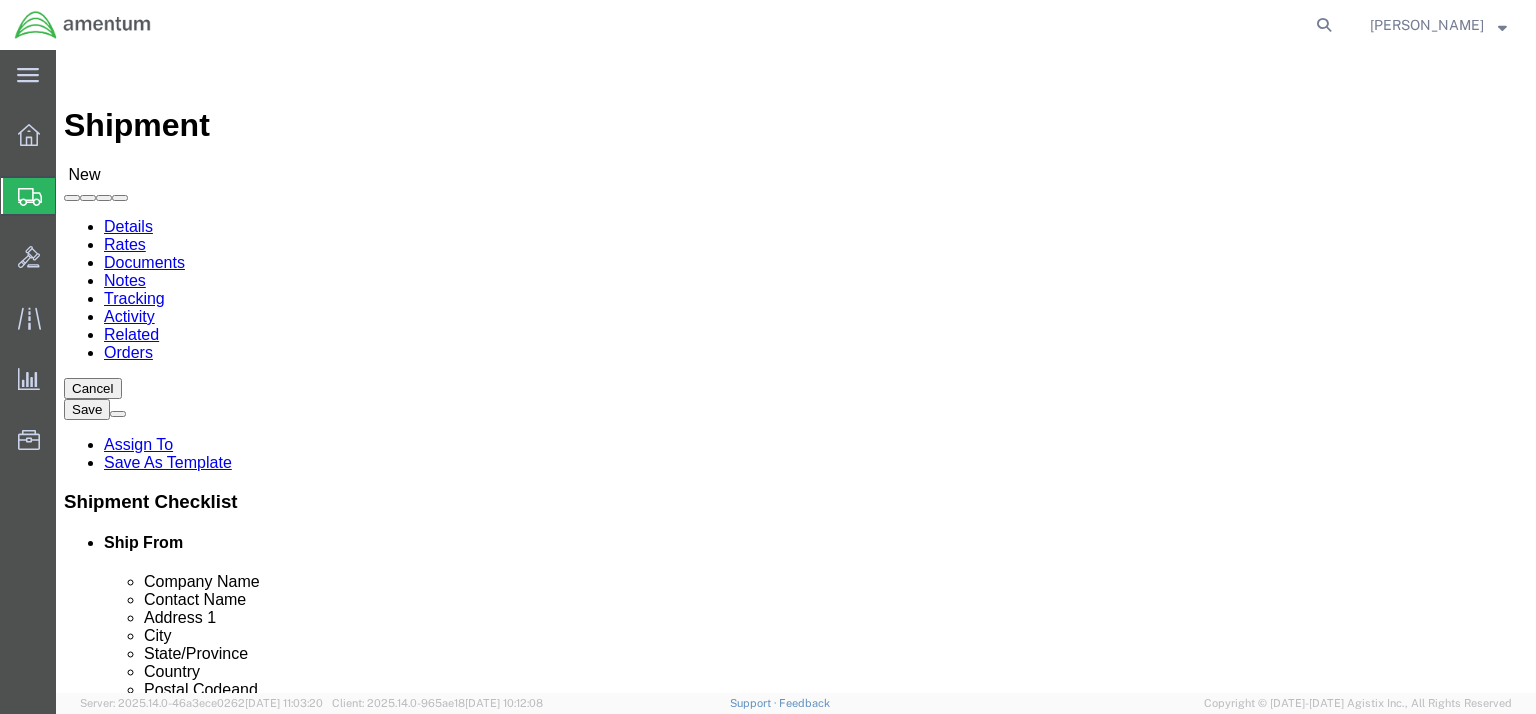 scroll, scrollTop: 54, scrollLeft: 0, axis: vertical 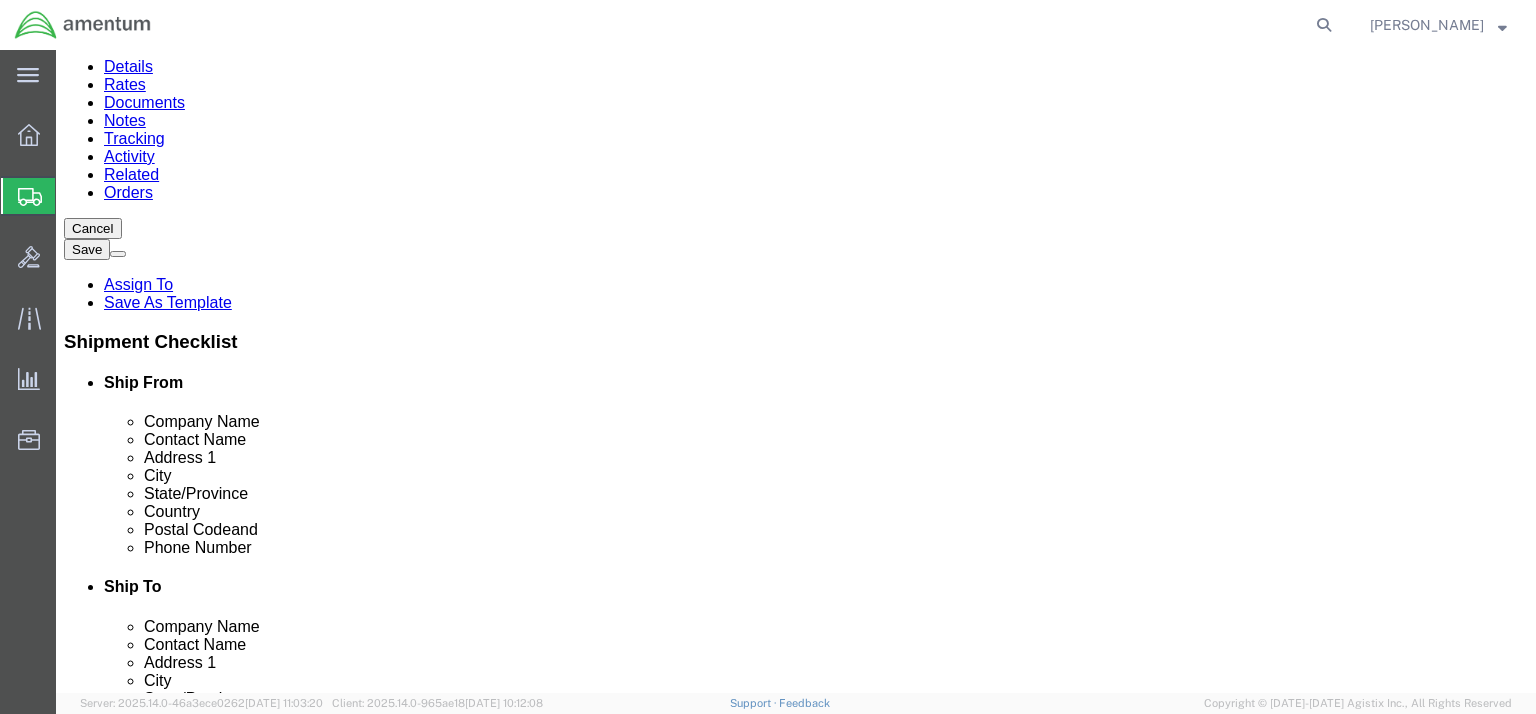 type on "Aberdeen Proving Ground" 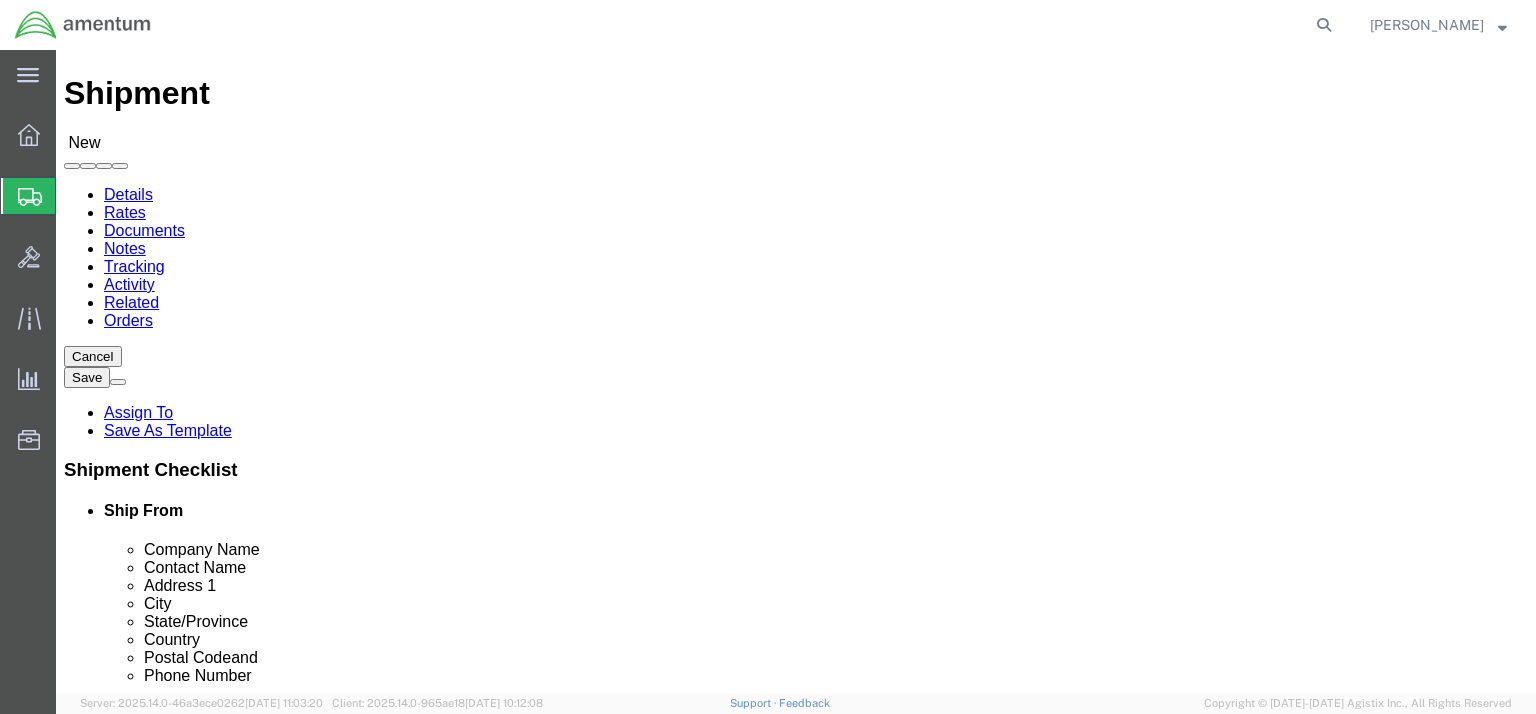 scroll, scrollTop: 0, scrollLeft: 0, axis: both 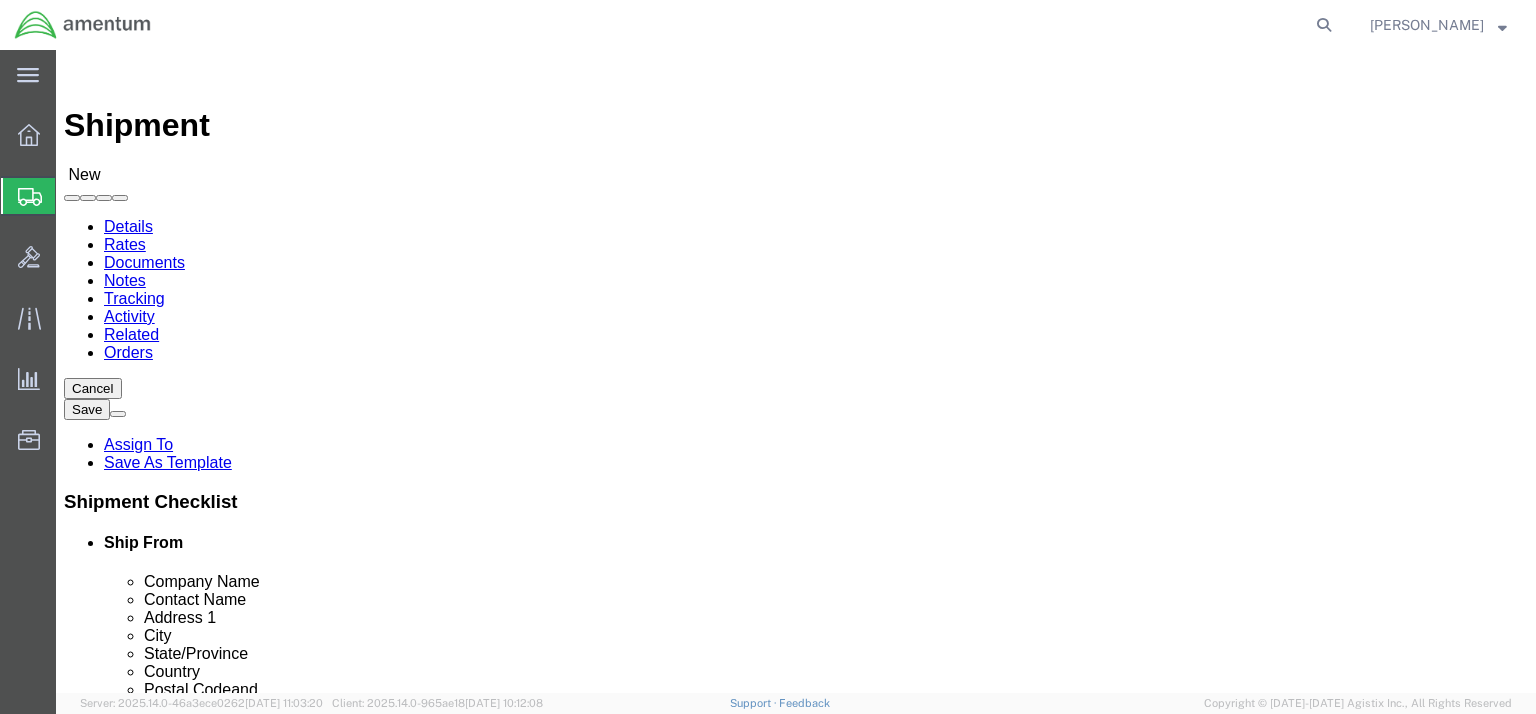 type on "[PHONE_NUMBER]" 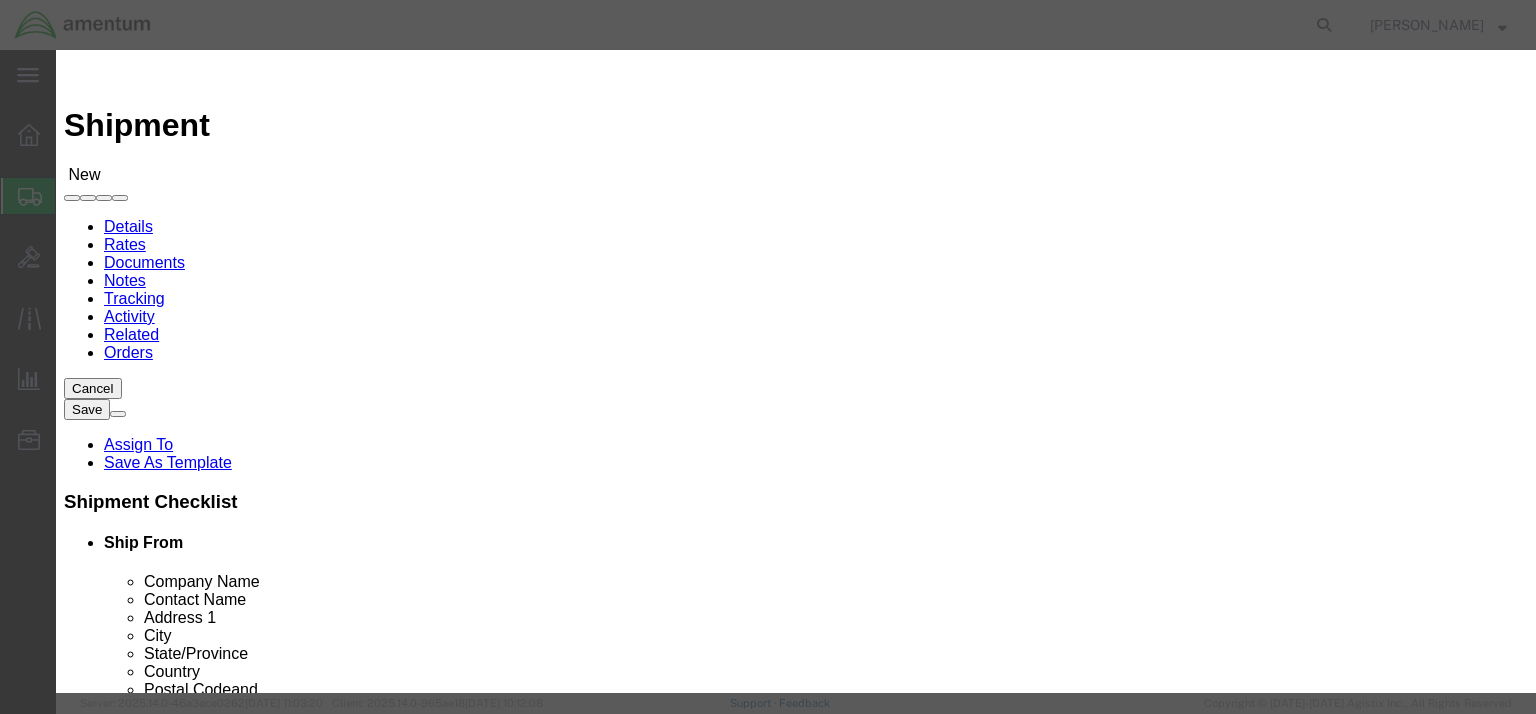 click 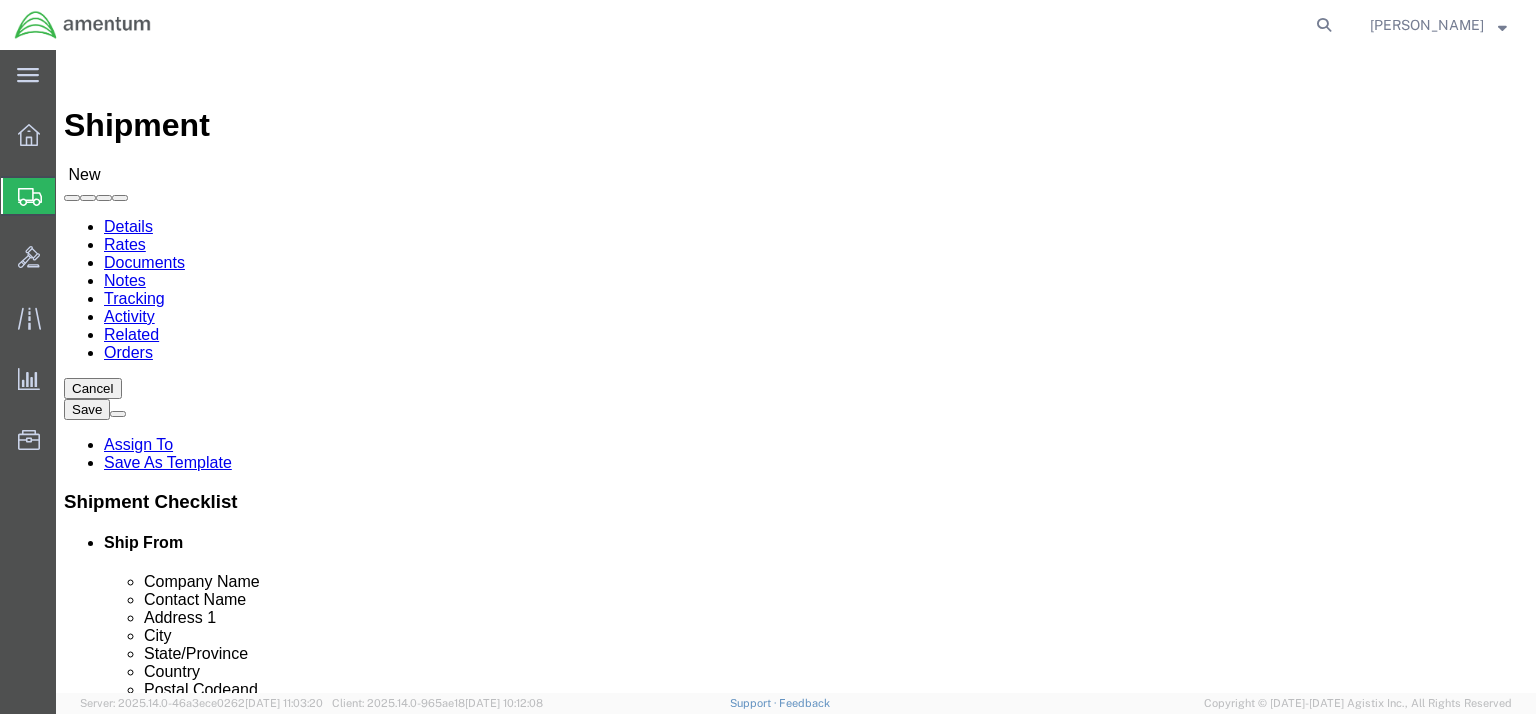click 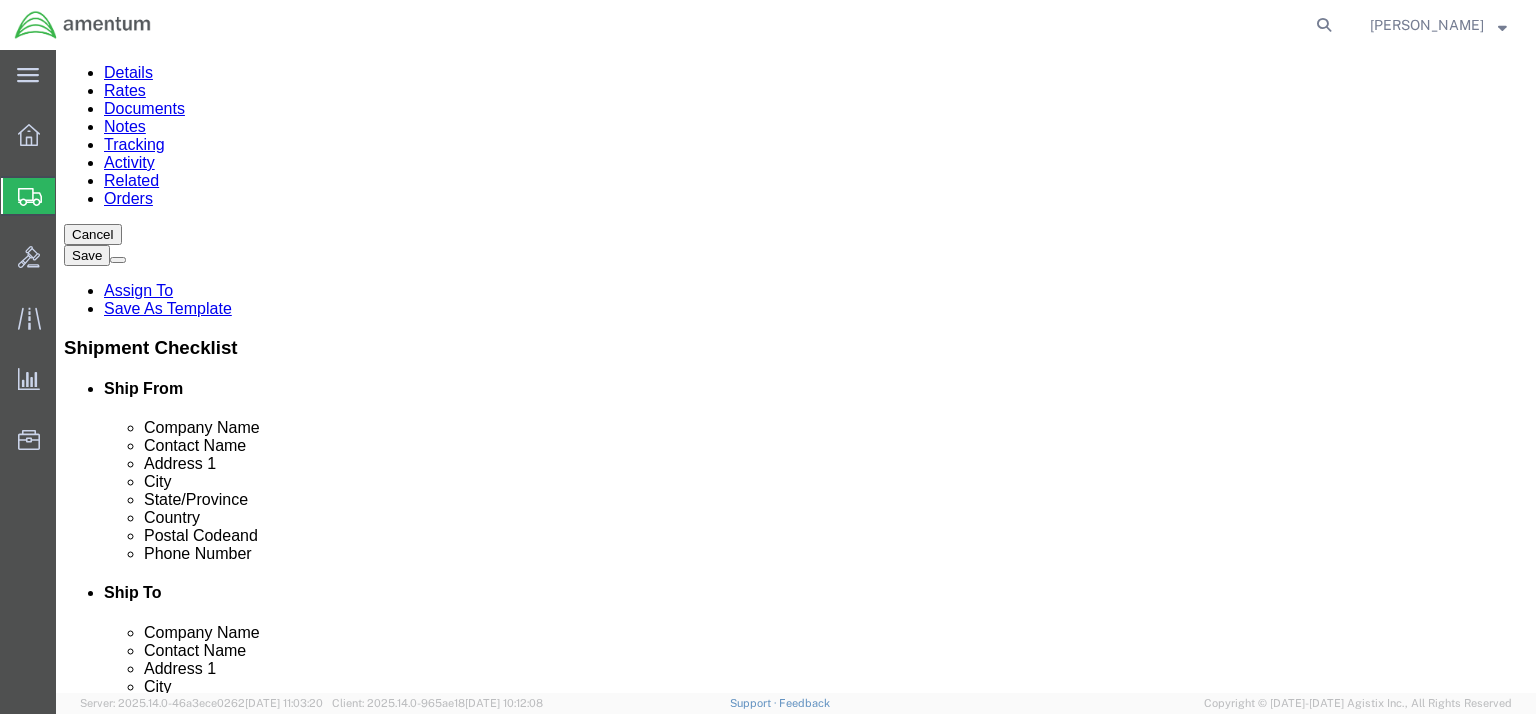 scroll, scrollTop: 160, scrollLeft: 0, axis: vertical 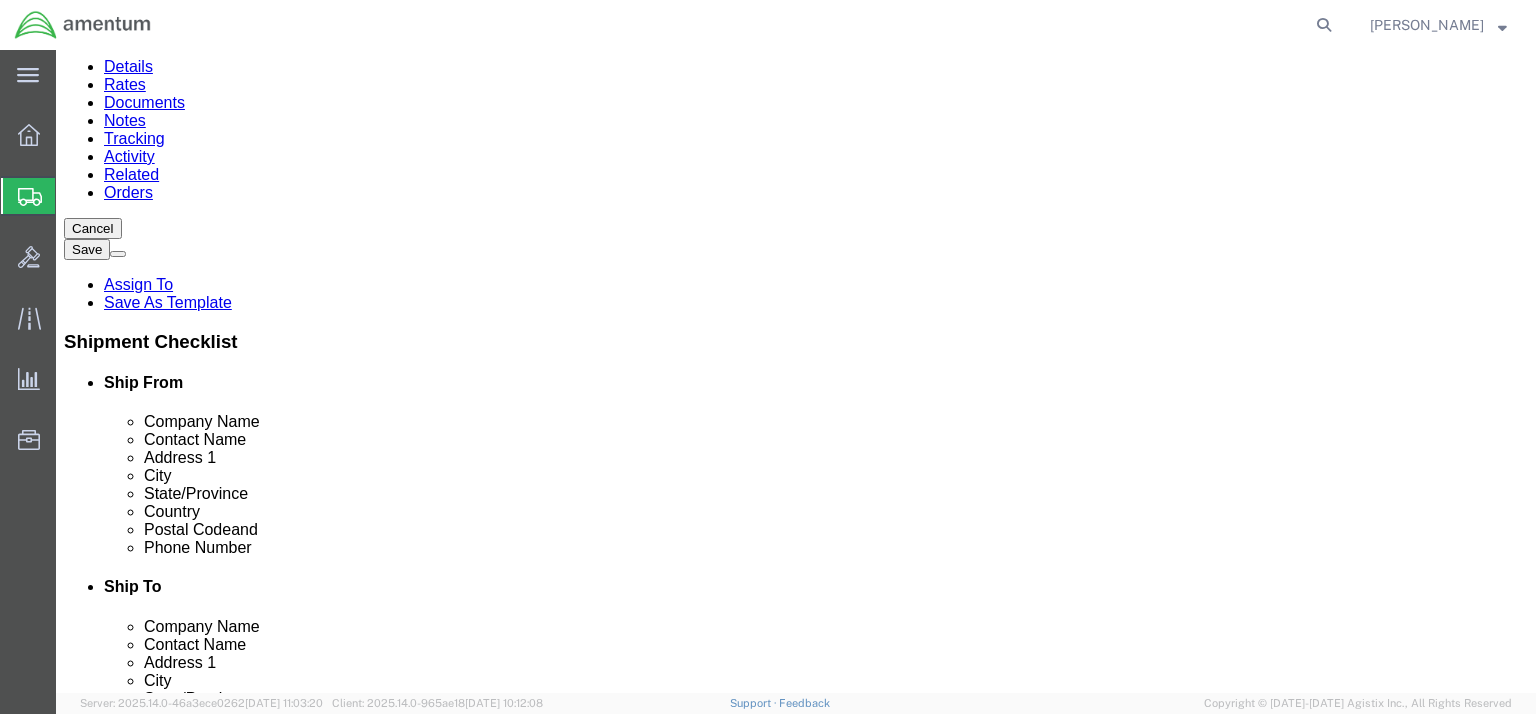 drag, startPoint x: 263, startPoint y: 480, endPoint x: 164, endPoint y: 473, distance: 99.24717 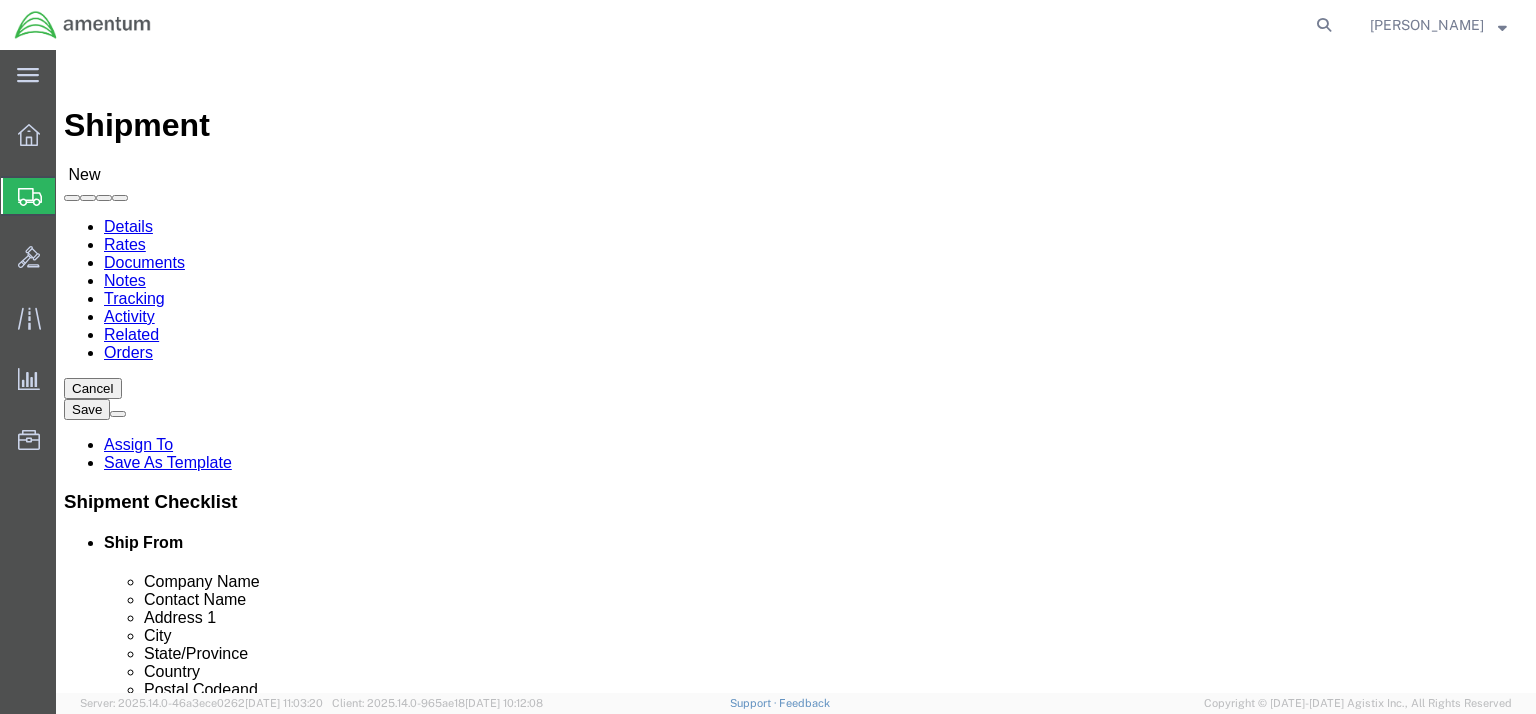 type on "[PHONE_NUMBER]" 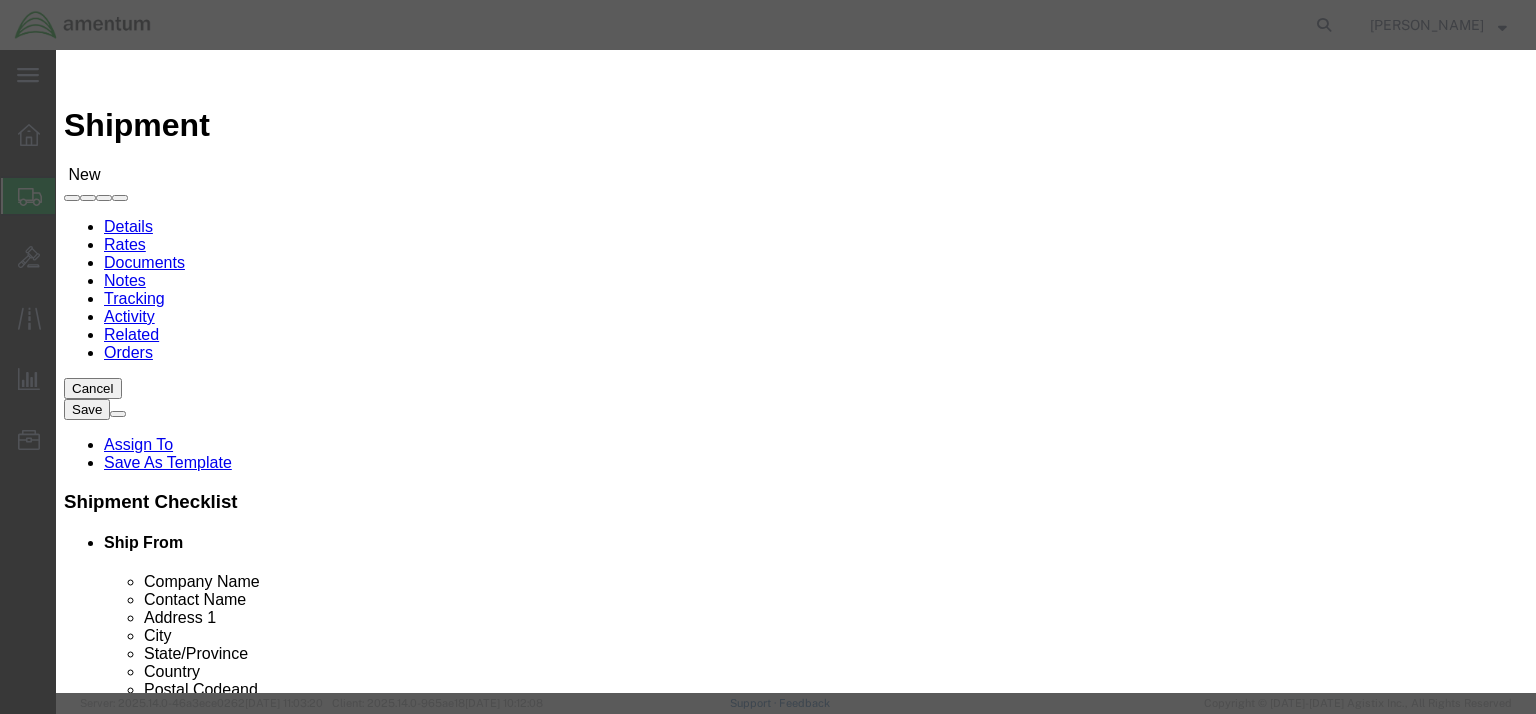 click 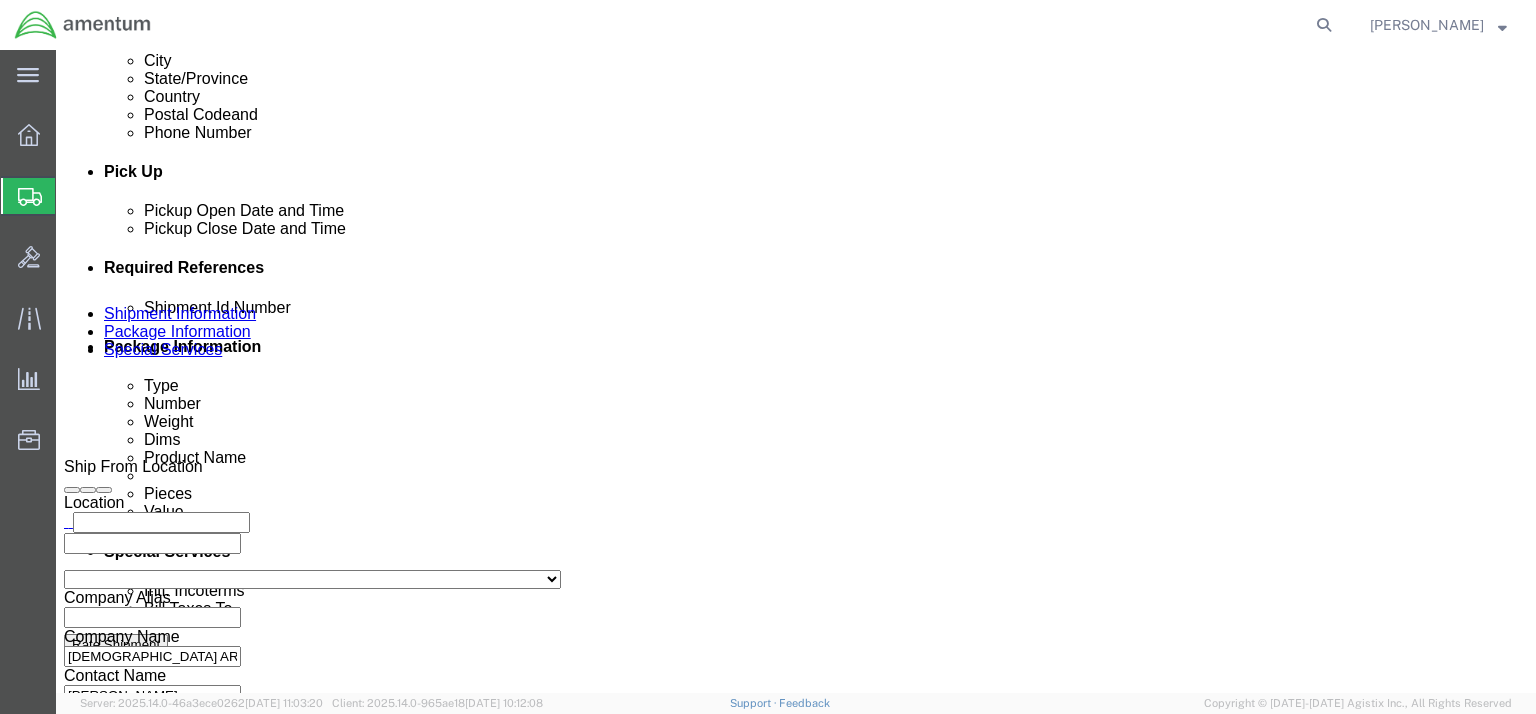 scroll, scrollTop: 800, scrollLeft: 0, axis: vertical 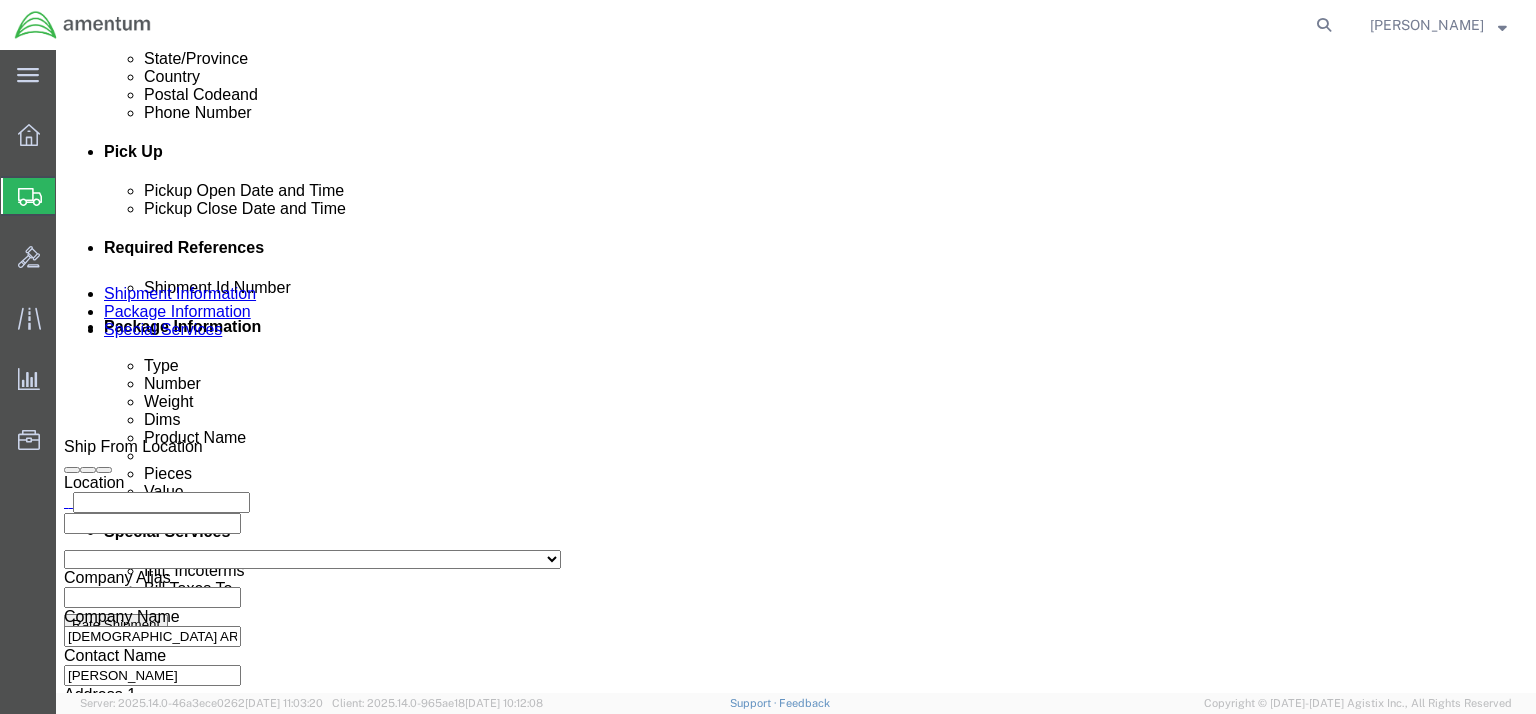 click on "[DATE] 5:00 PM" 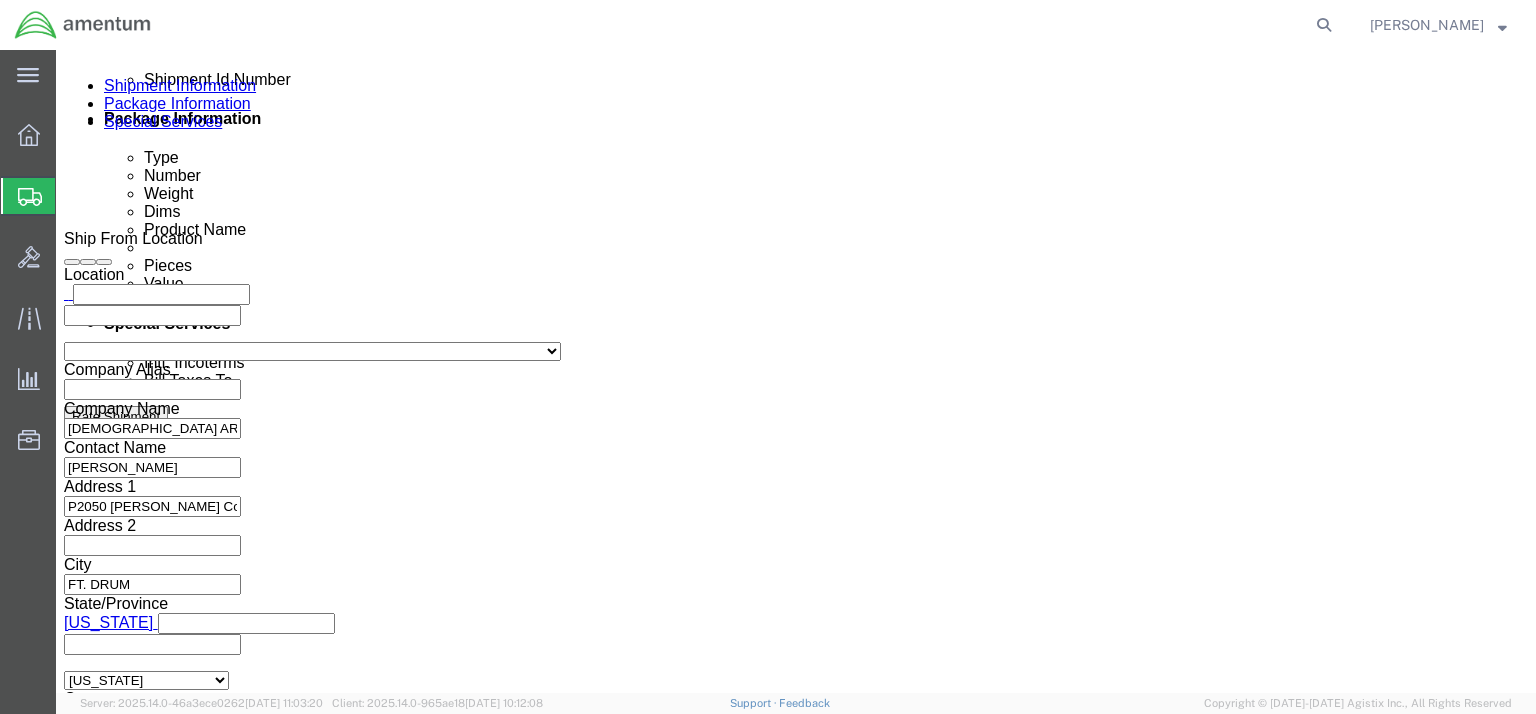 scroll, scrollTop: 1128, scrollLeft: 0, axis: vertical 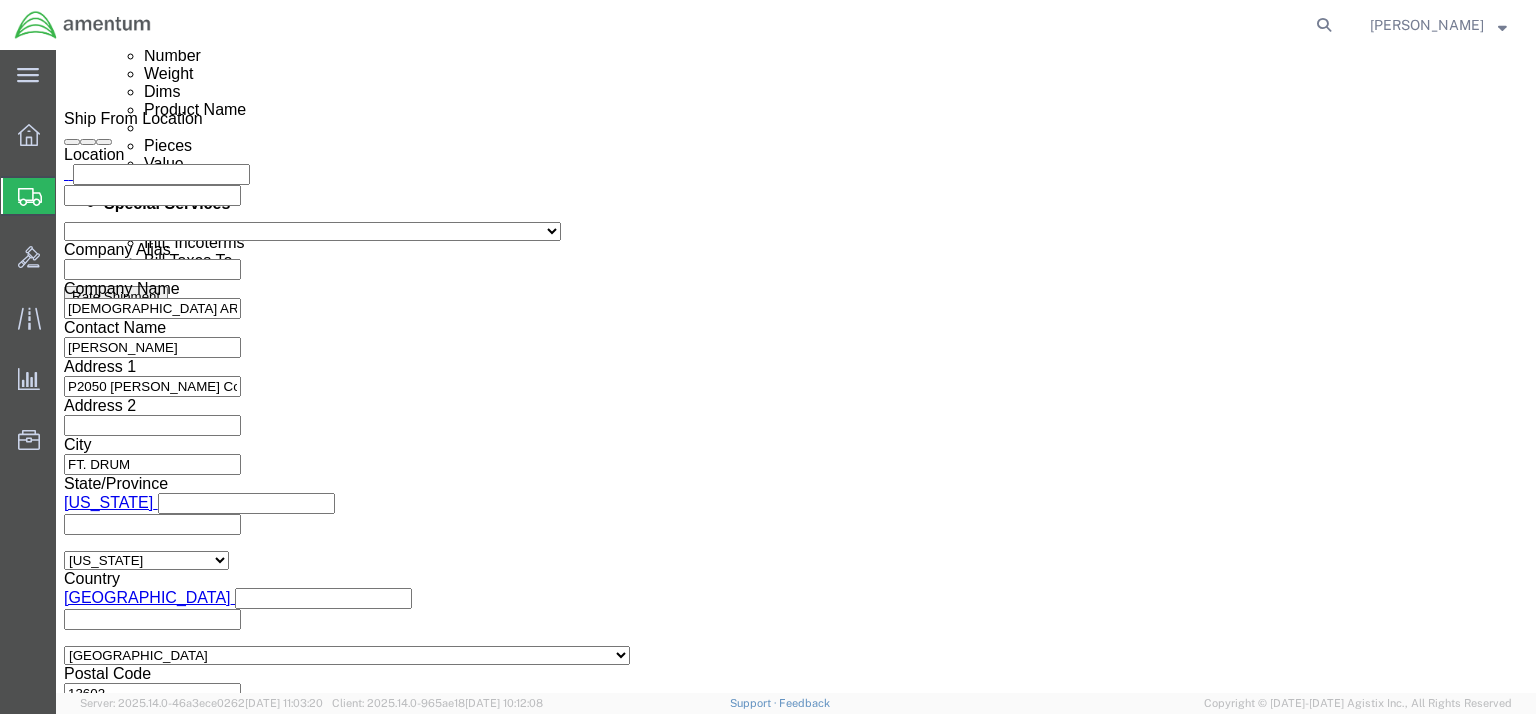 type on "4998.R.1521.AP.AP.0E.ABPG.00" 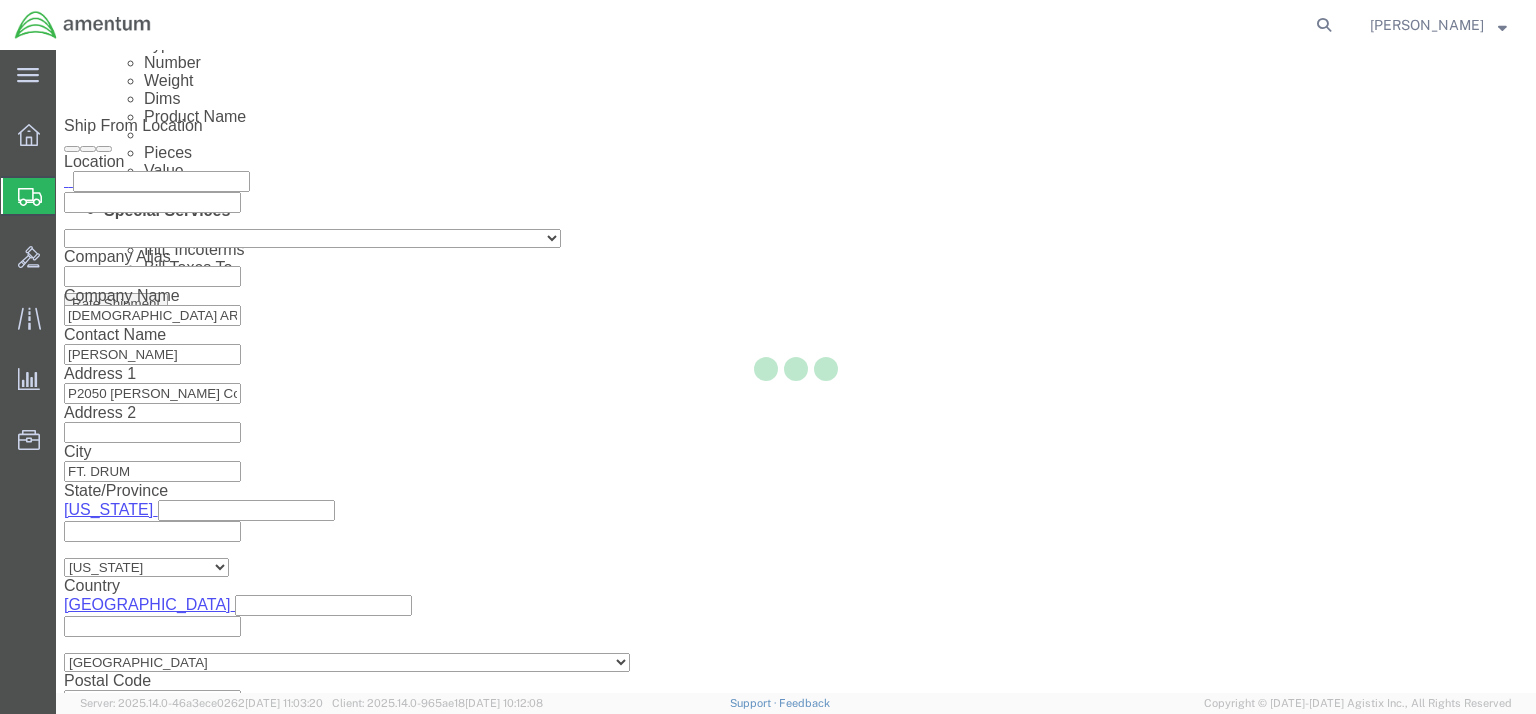 scroll, scrollTop: 10, scrollLeft: 0, axis: vertical 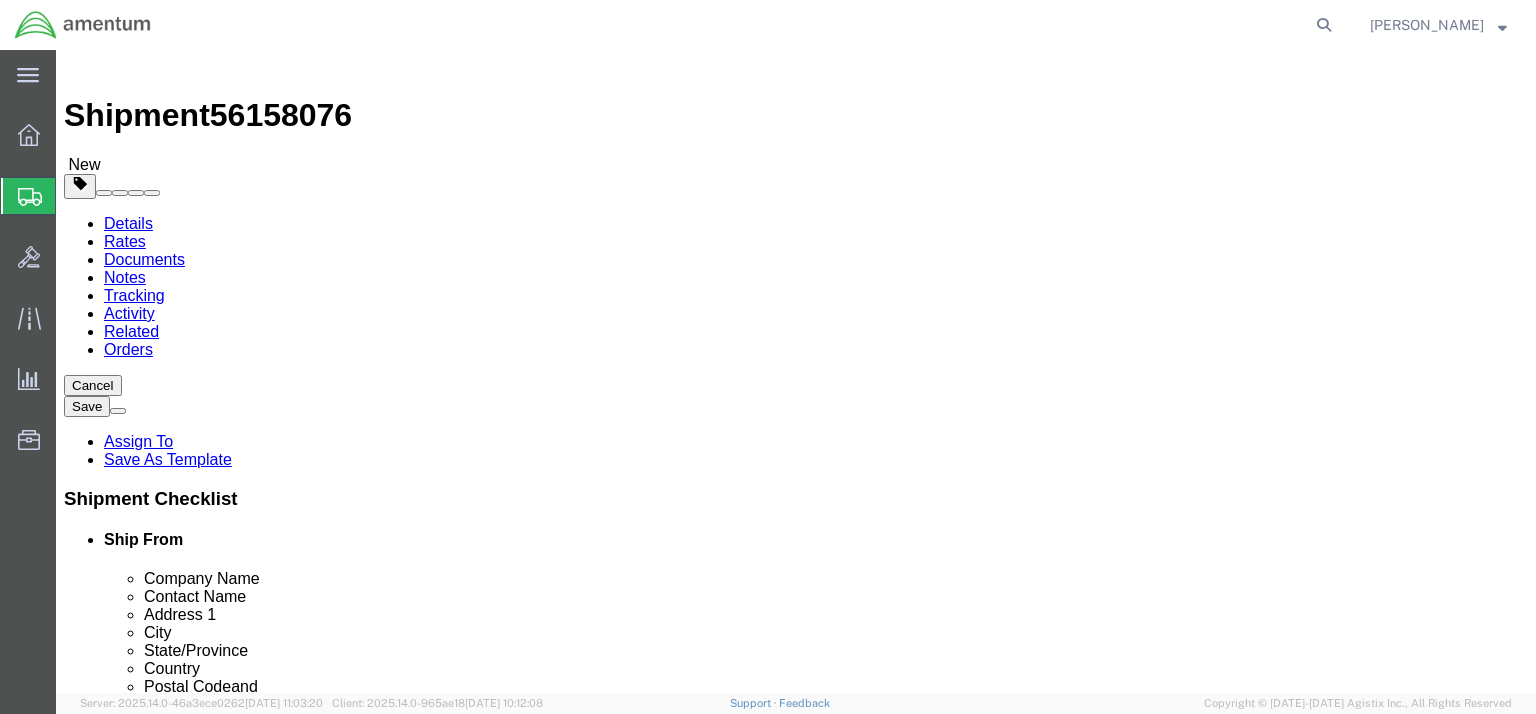 click on "Select BCK Boxes Bale(s) Basket(s) Bolt(s) Bottle(s) Buckets Bulk Bundle(s) Can(s) Cardboard Box(es) Carton(s) Case(s) Cask(s) Crate(s) Crating Bid Required Cylinder(s) Drum(s) (Metal) Drum(s) (Plastic) Envelope HHDS Box Home Patient Box Large Box Large Boxes Large Water Box Loose Agricultrural Product Medium Box Medium Boxes Naked Cargo (UnPackaged) PAK Pail(s) Pallet Euro1 Pallet Euro2 Pallet Euro3 Pallet Euro6 Pallet(s) Oversized (Not Stackable) Pallet(s) Oversized (Stackable) Pallet(s) Standard (Not Stackable) Pallet(s) Standard (Stackable) Rack Roll(s) Skid(s) Slipsheet Small Box Small Boxes Small Water Box Tube Vendor Packaging Your Packaging" 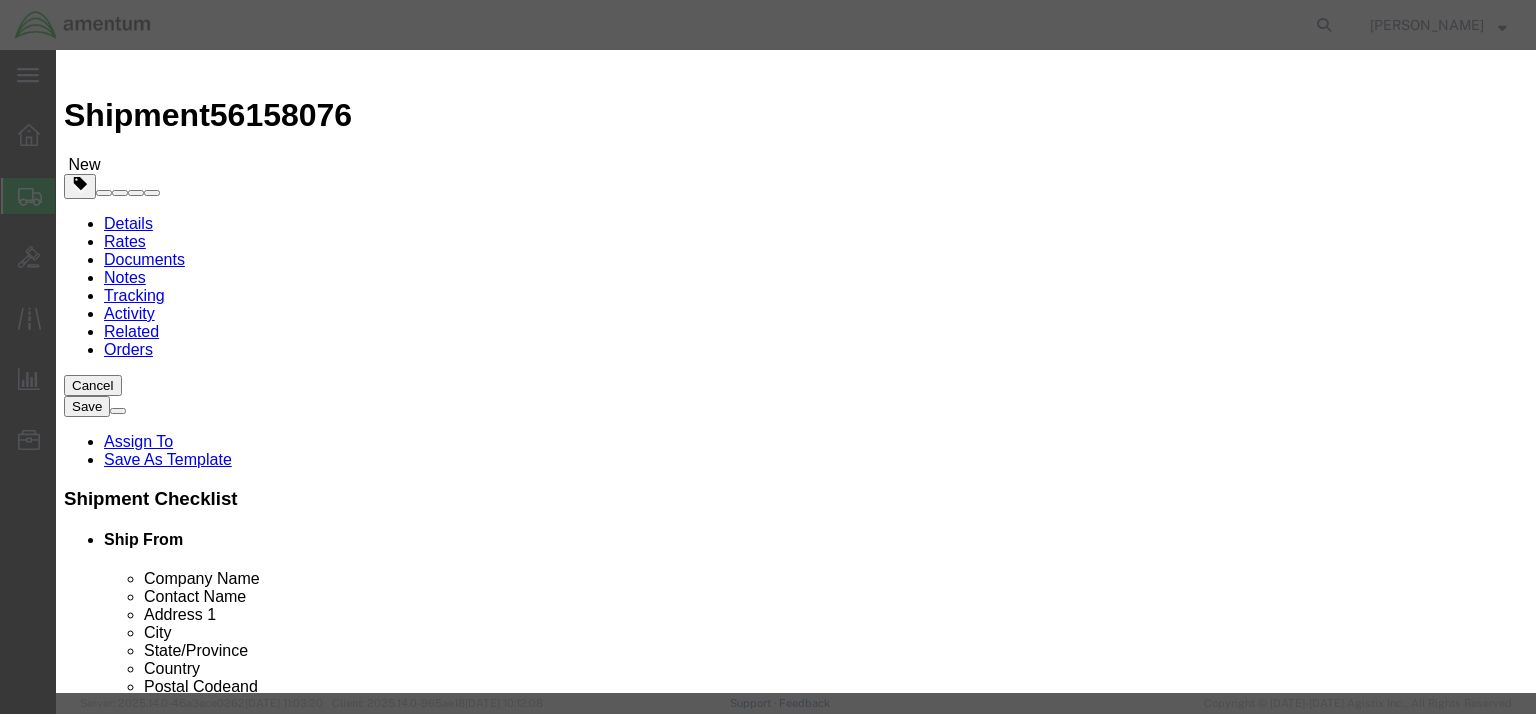 click 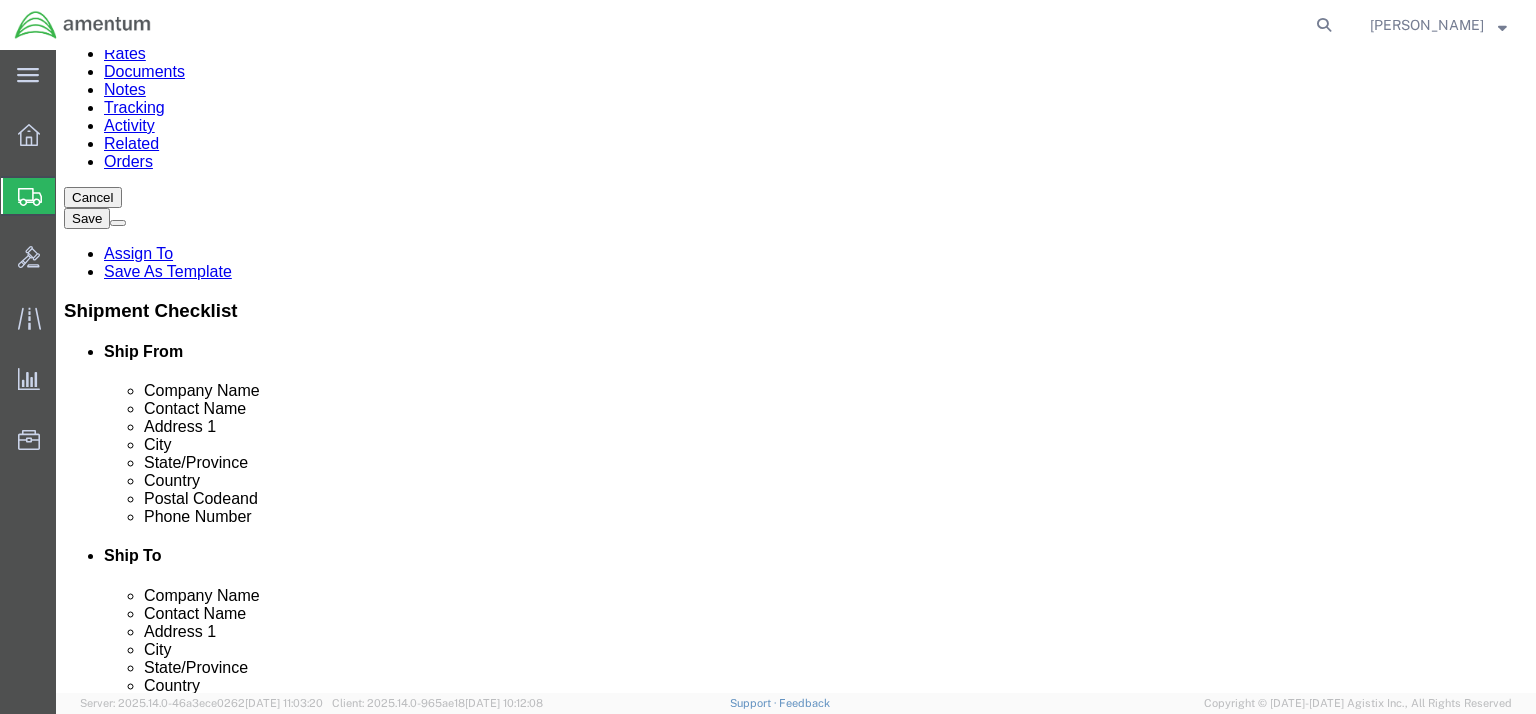 scroll, scrollTop: 170, scrollLeft: 0, axis: vertical 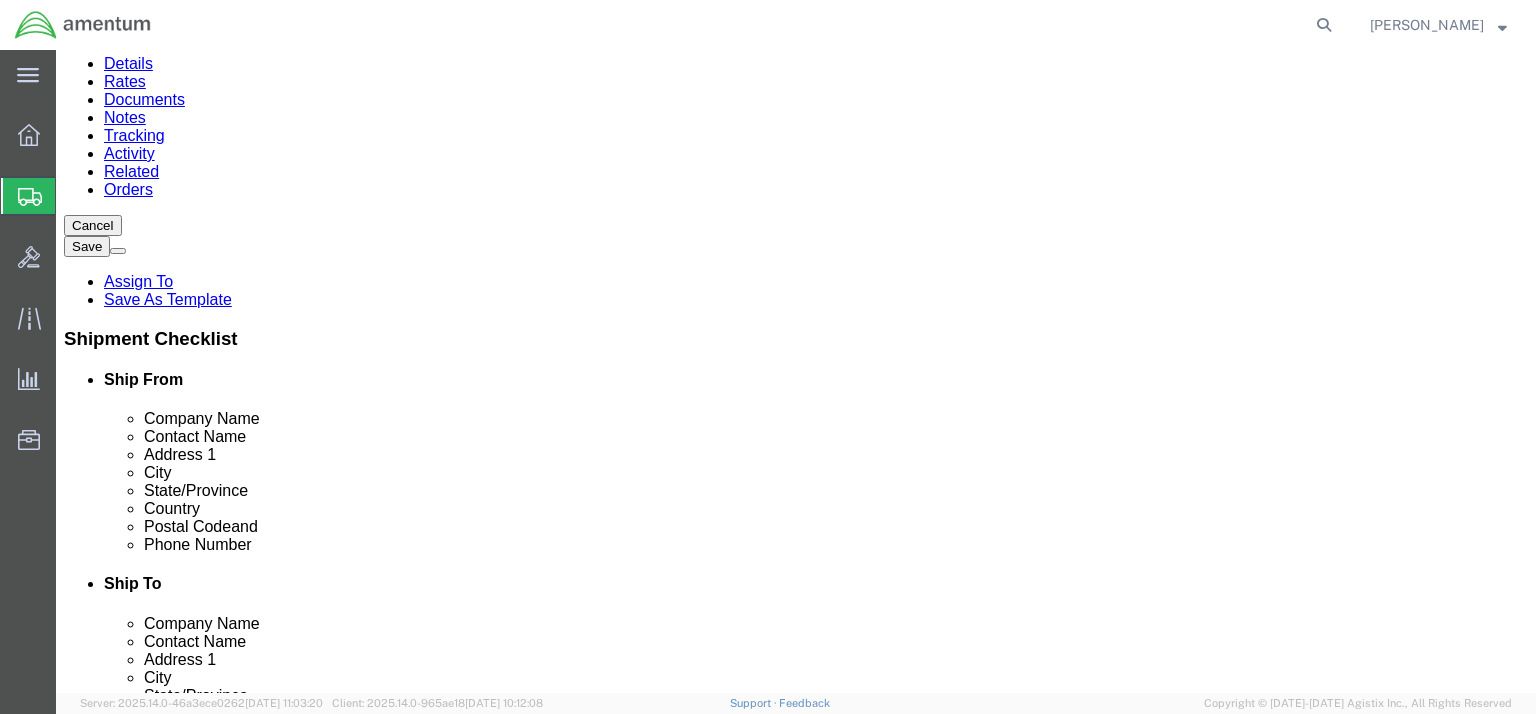 click on "Rate Shipment" 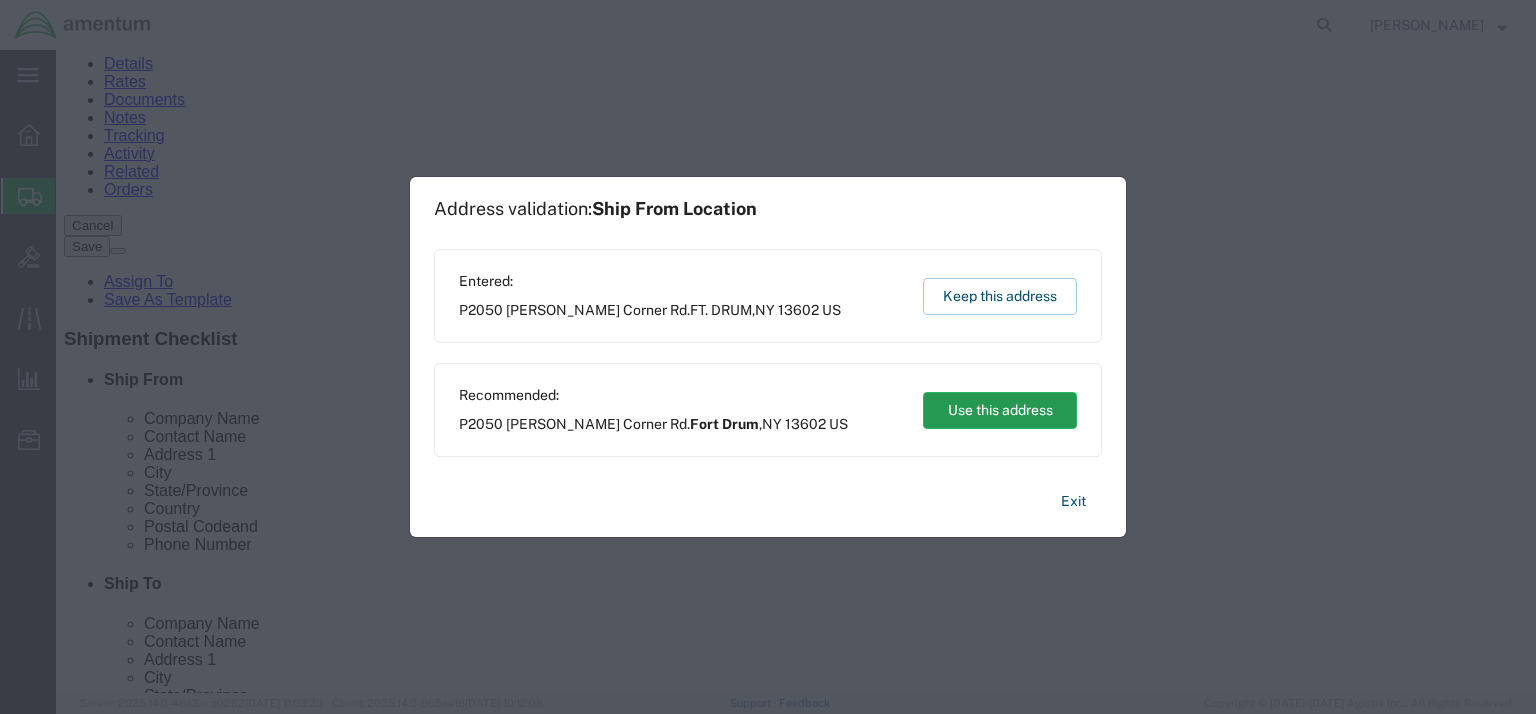 click on "Use this address" 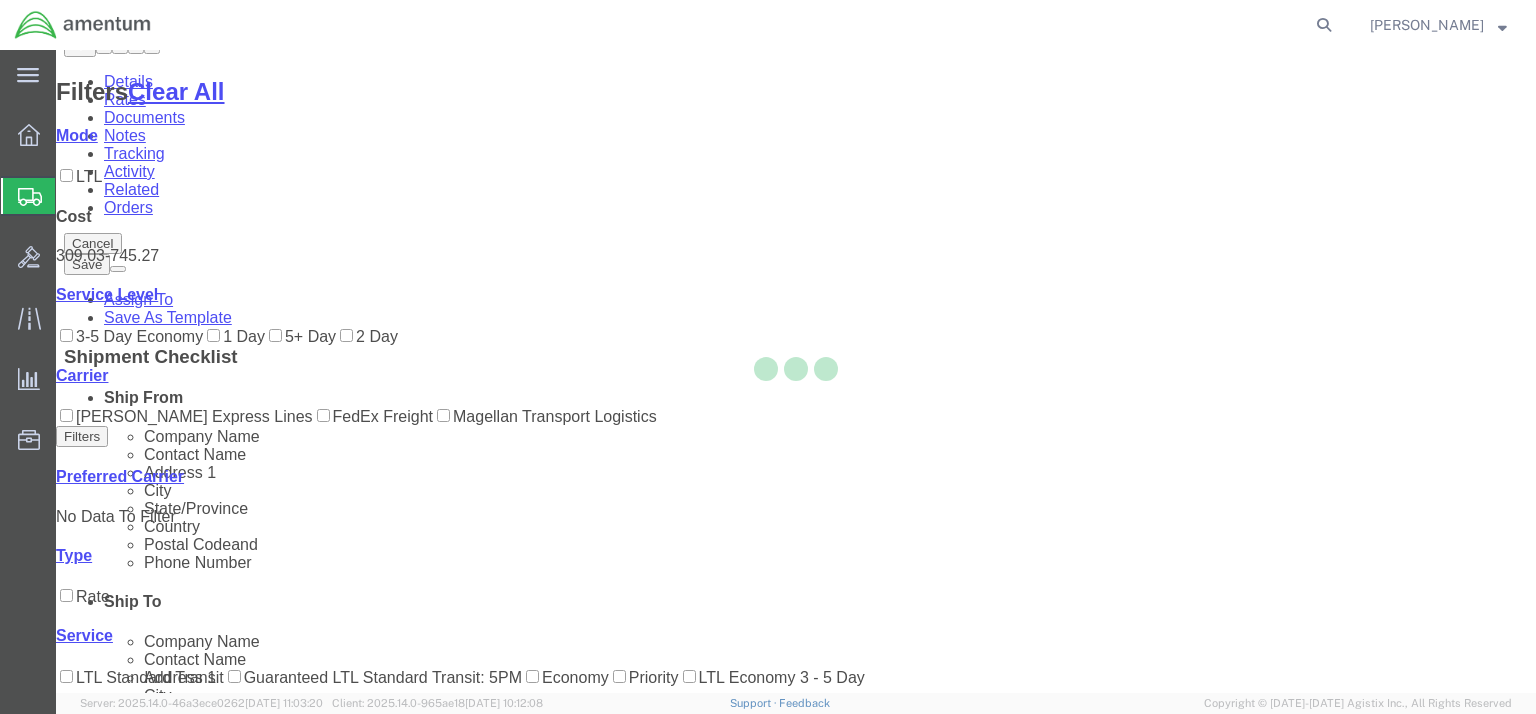 scroll, scrollTop: 0, scrollLeft: 0, axis: both 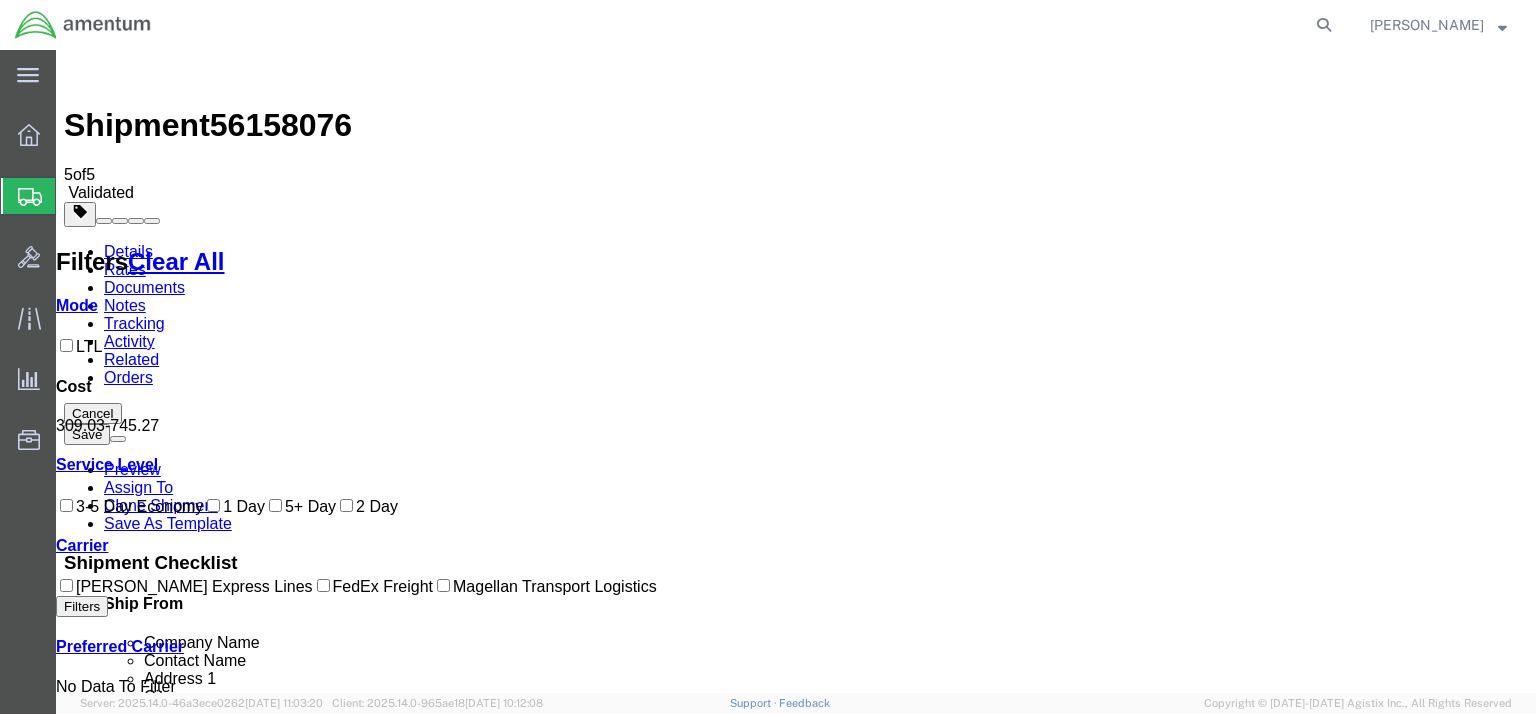 click at bounding box center [1074, 1673] 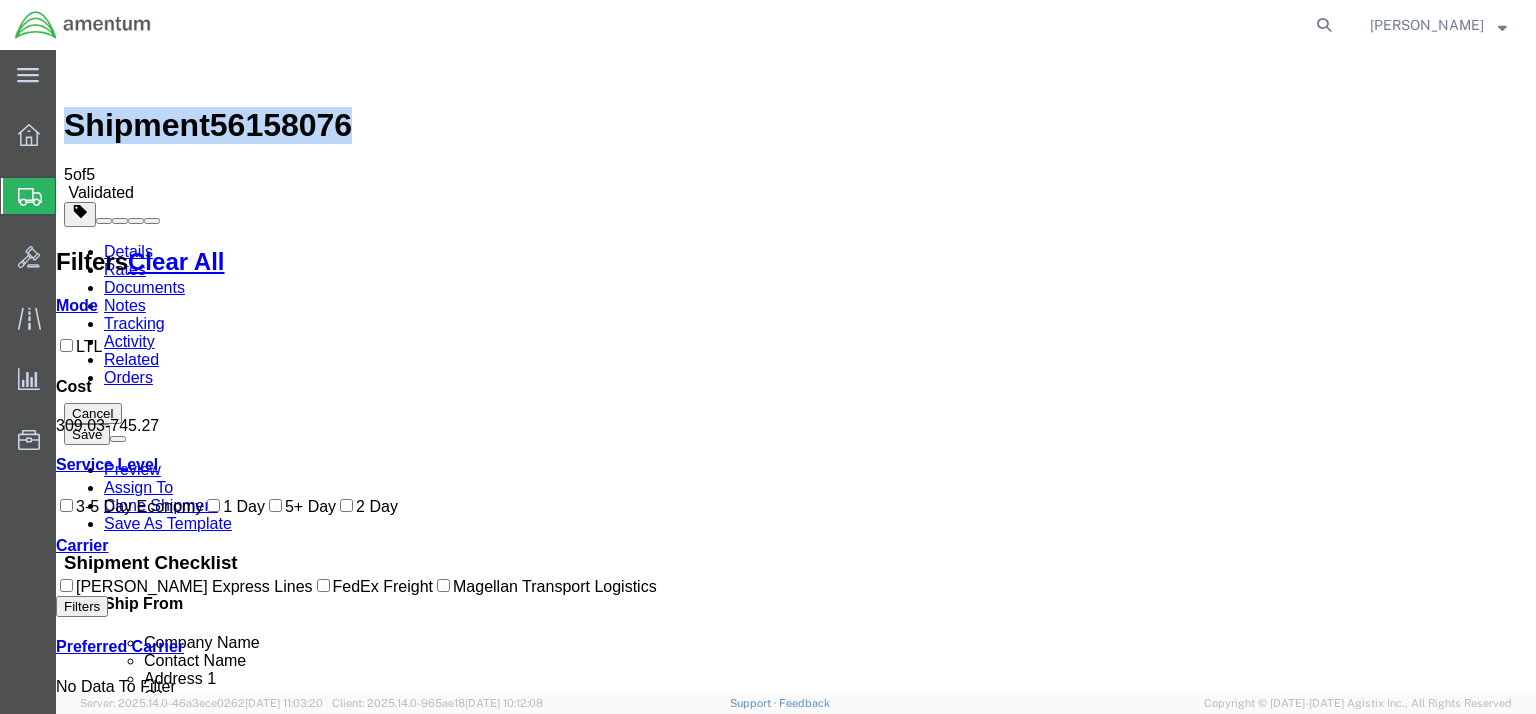 drag, startPoint x: 328, startPoint y: 75, endPoint x: 112, endPoint y: 74, distance: 216.00232 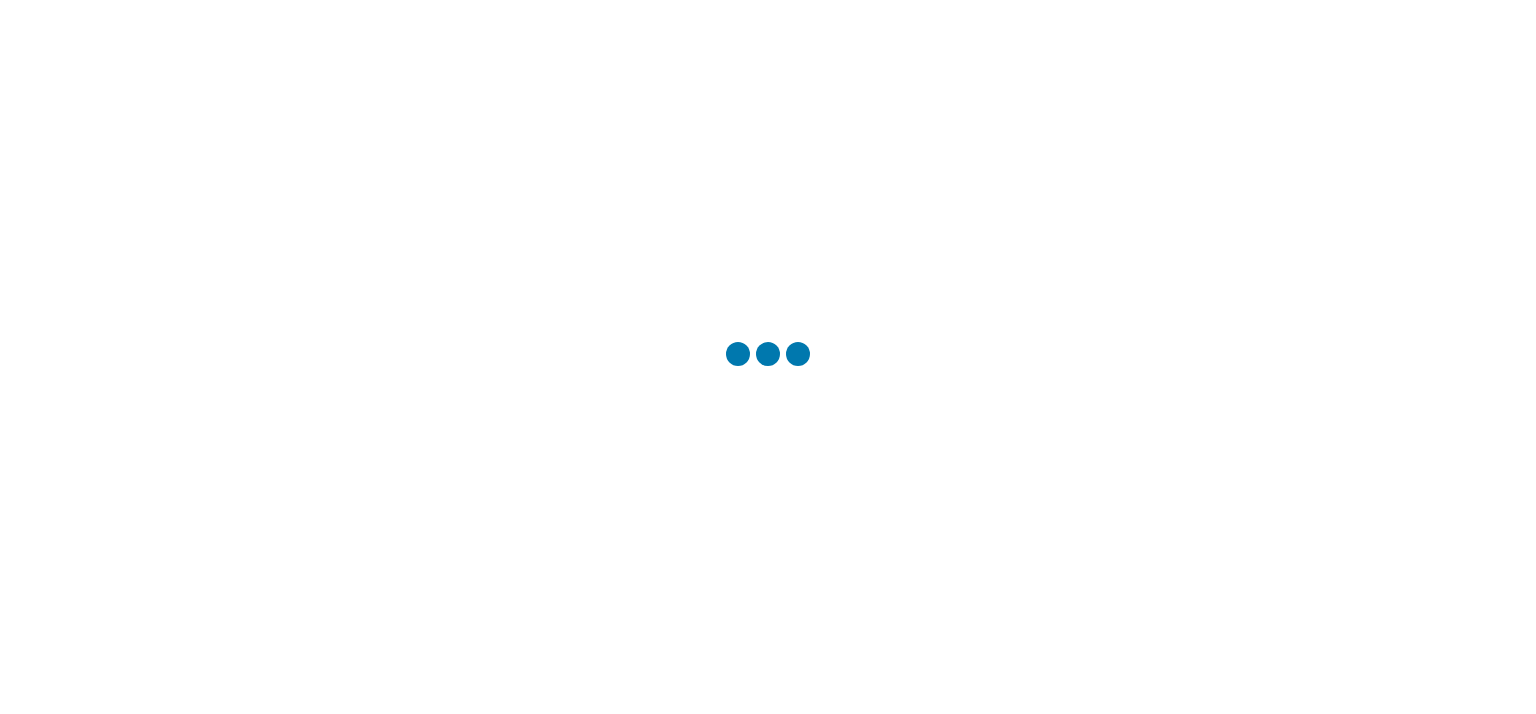 scroll, scrollTop: 0, scrollLeft: 0, axis: both 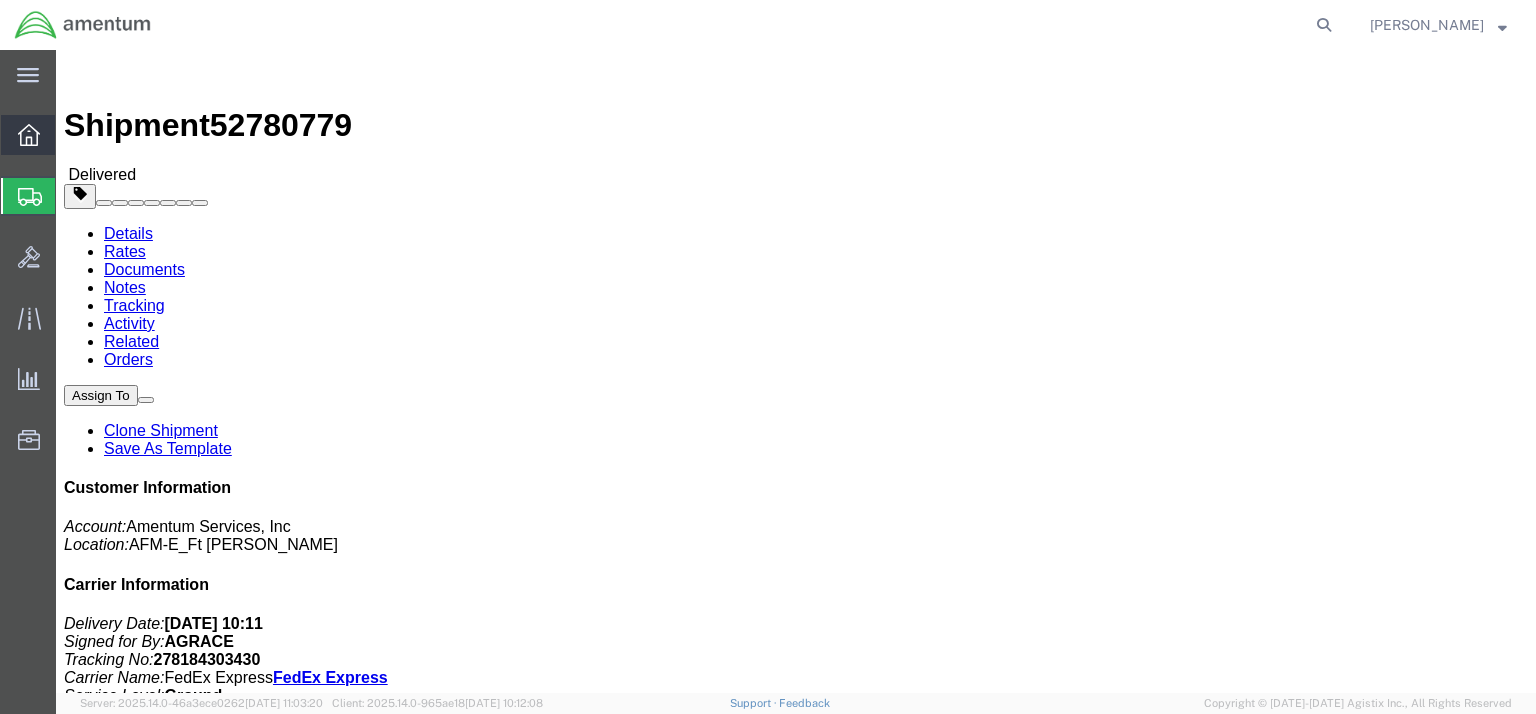 click 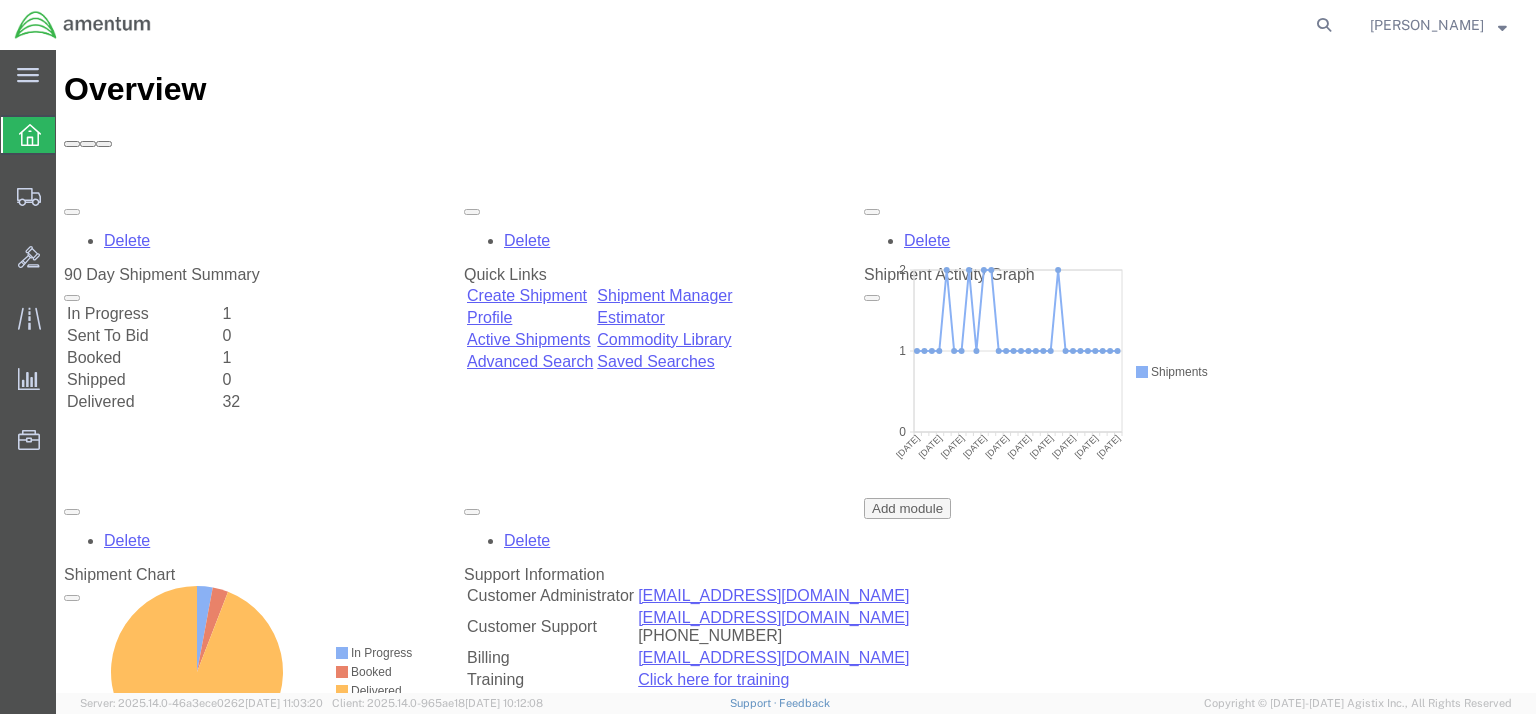 scroll, scrollTop: 0, scrollLeft: 0, axis: both 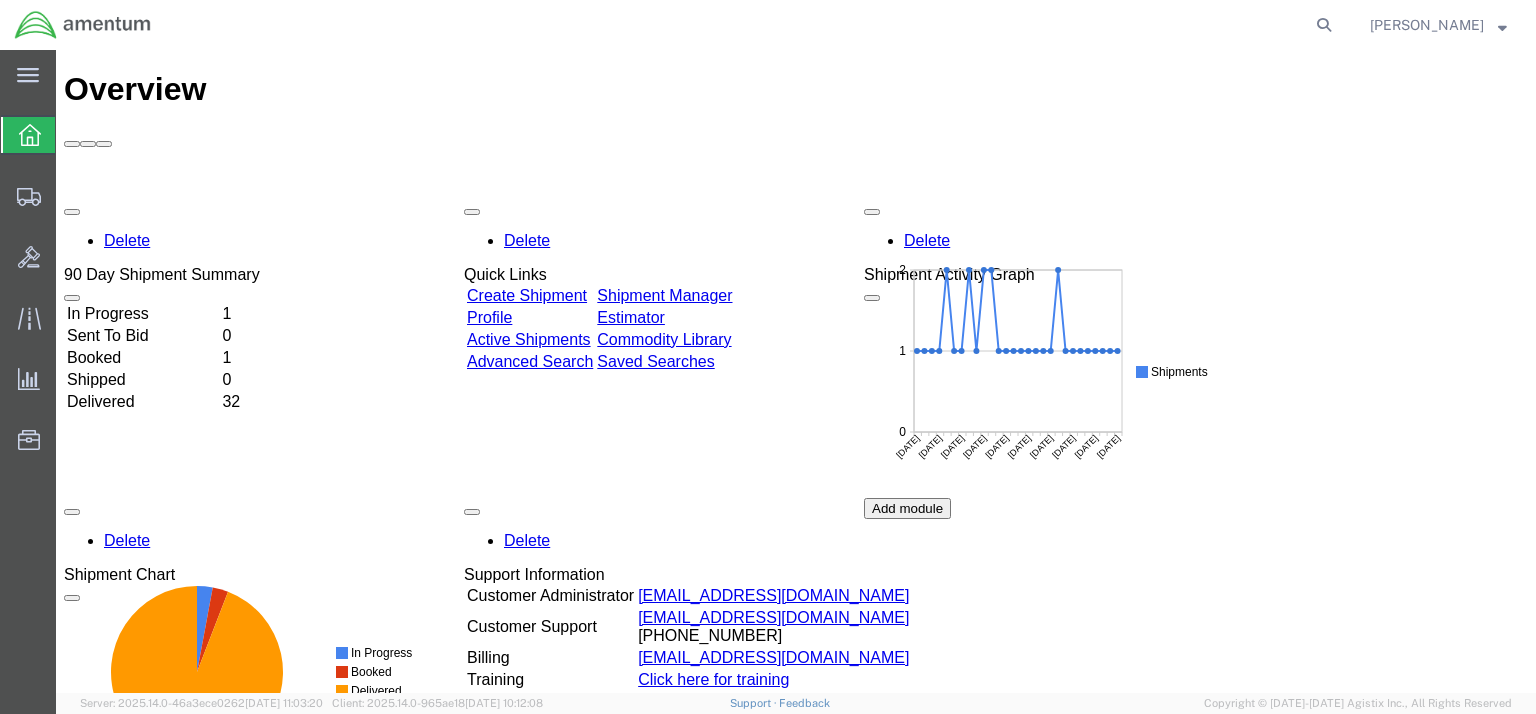 click on "Create Shipment" at bounding box center (527, 295) 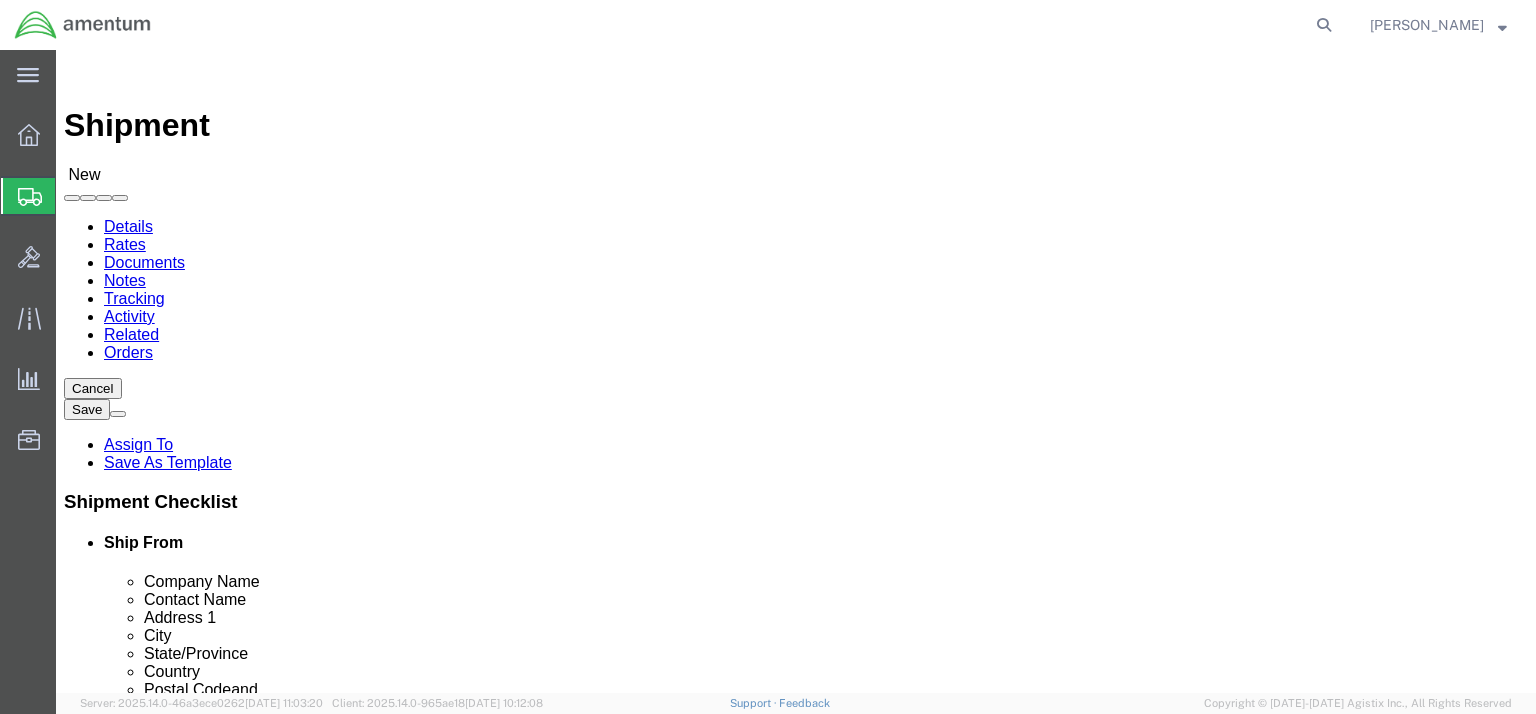 select 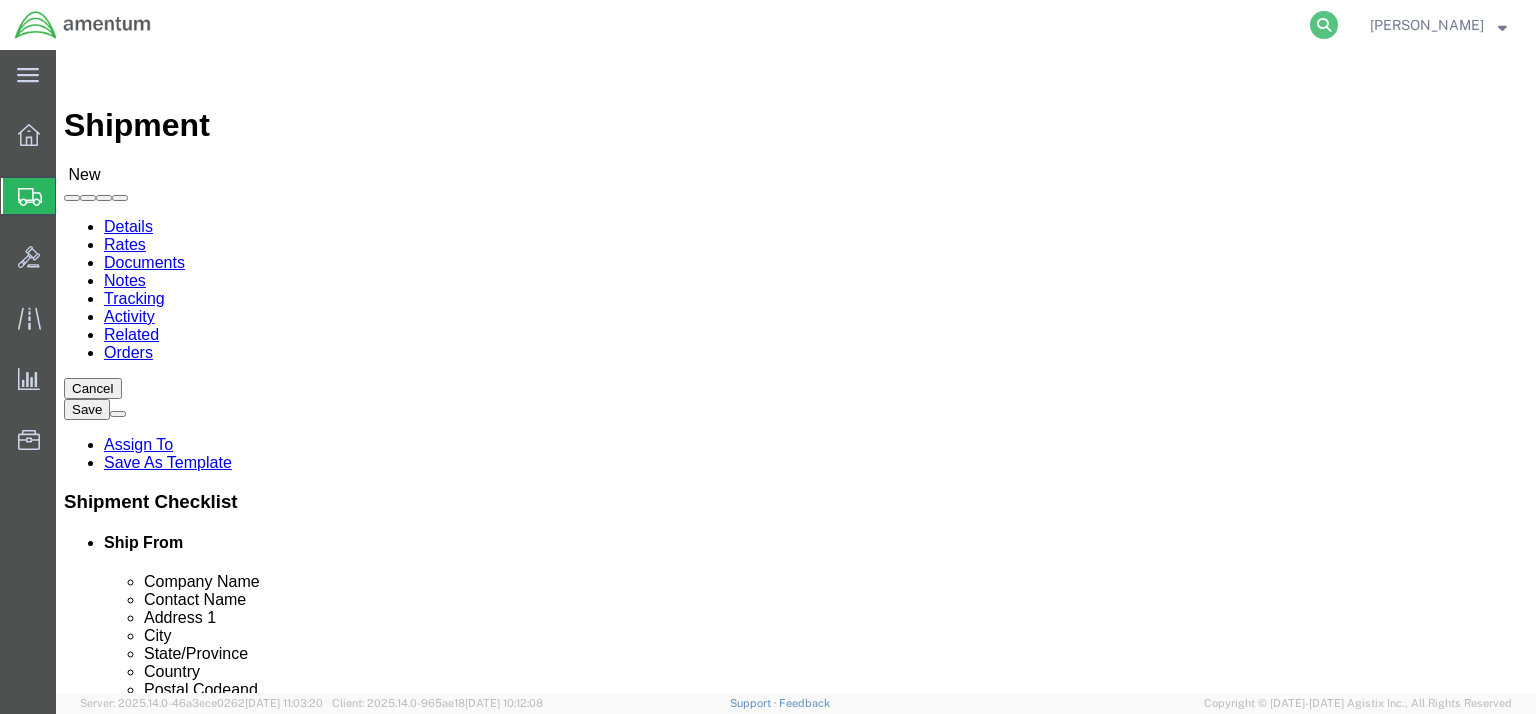 click 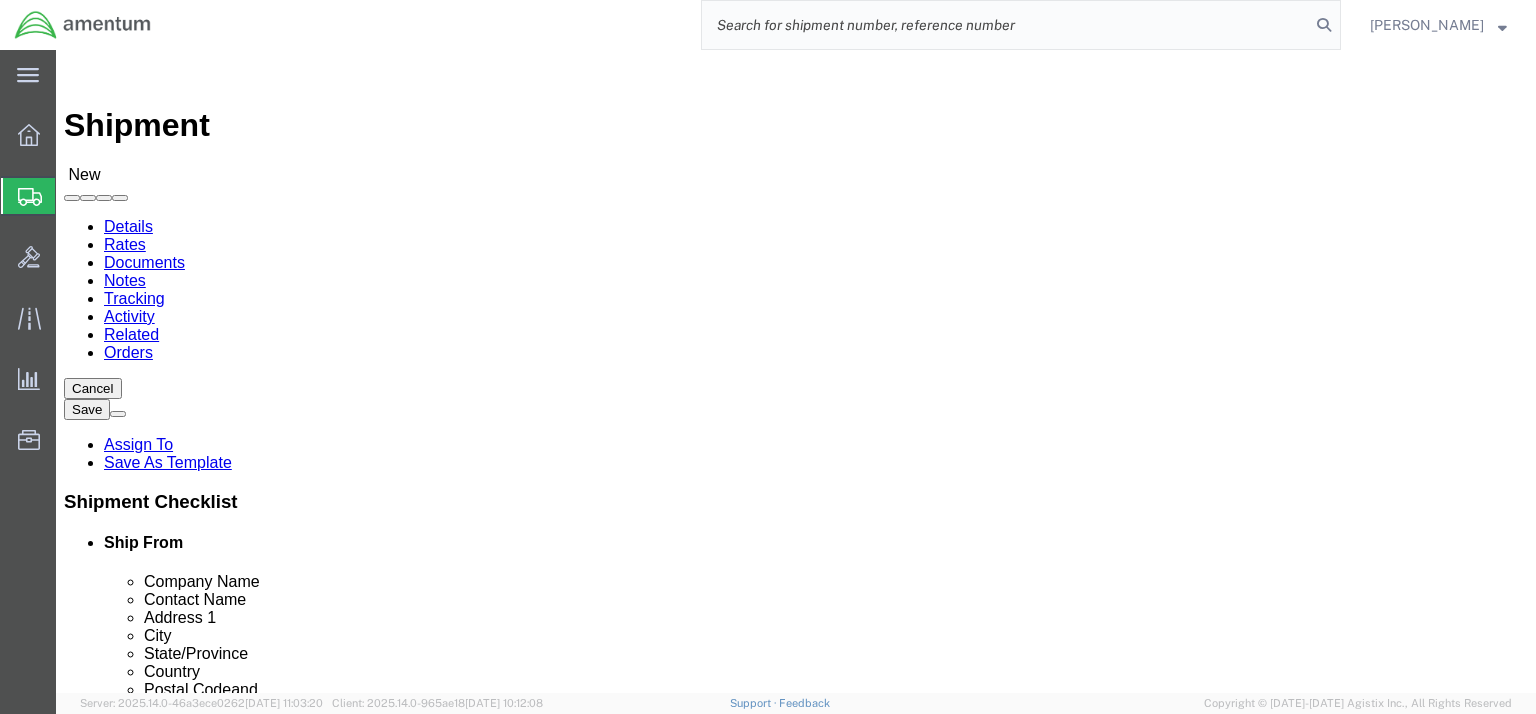 click 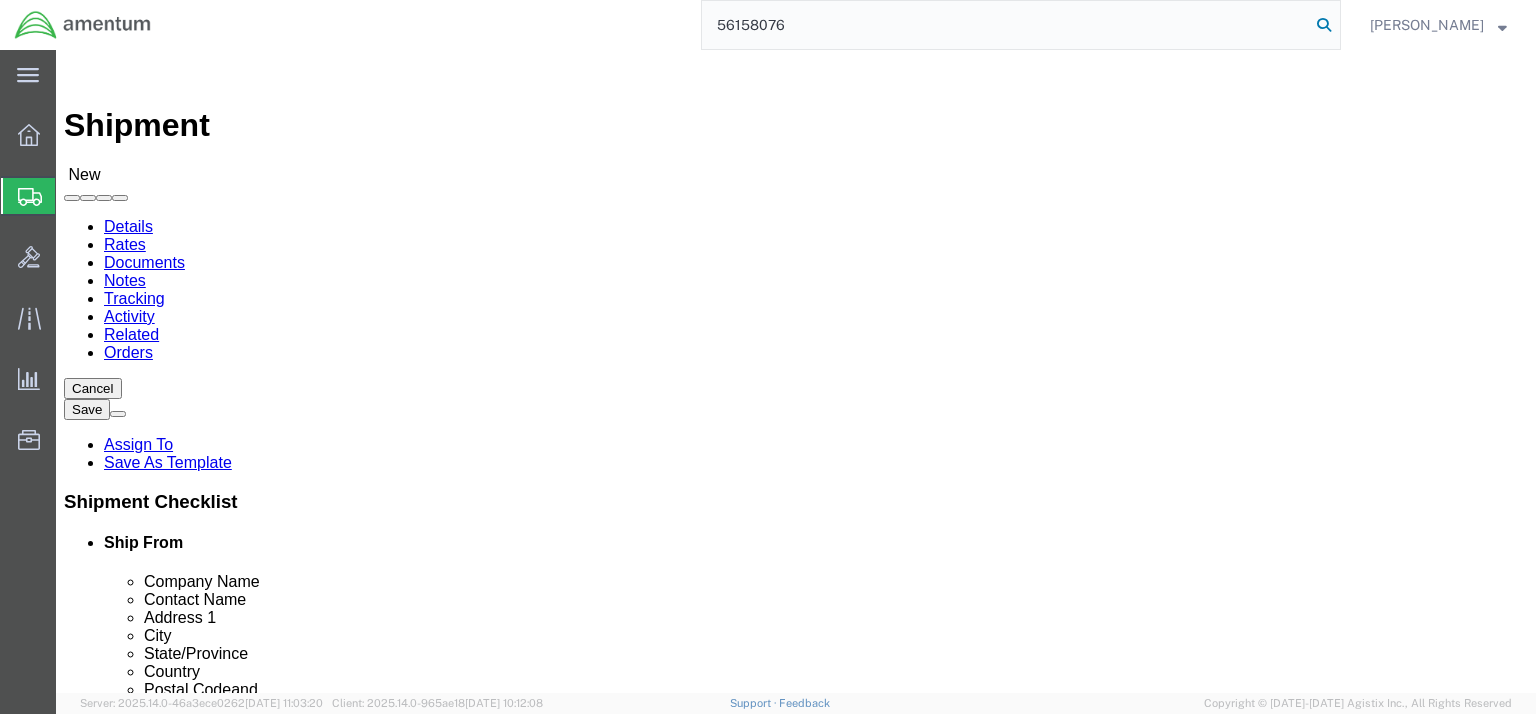 type on "56158076" 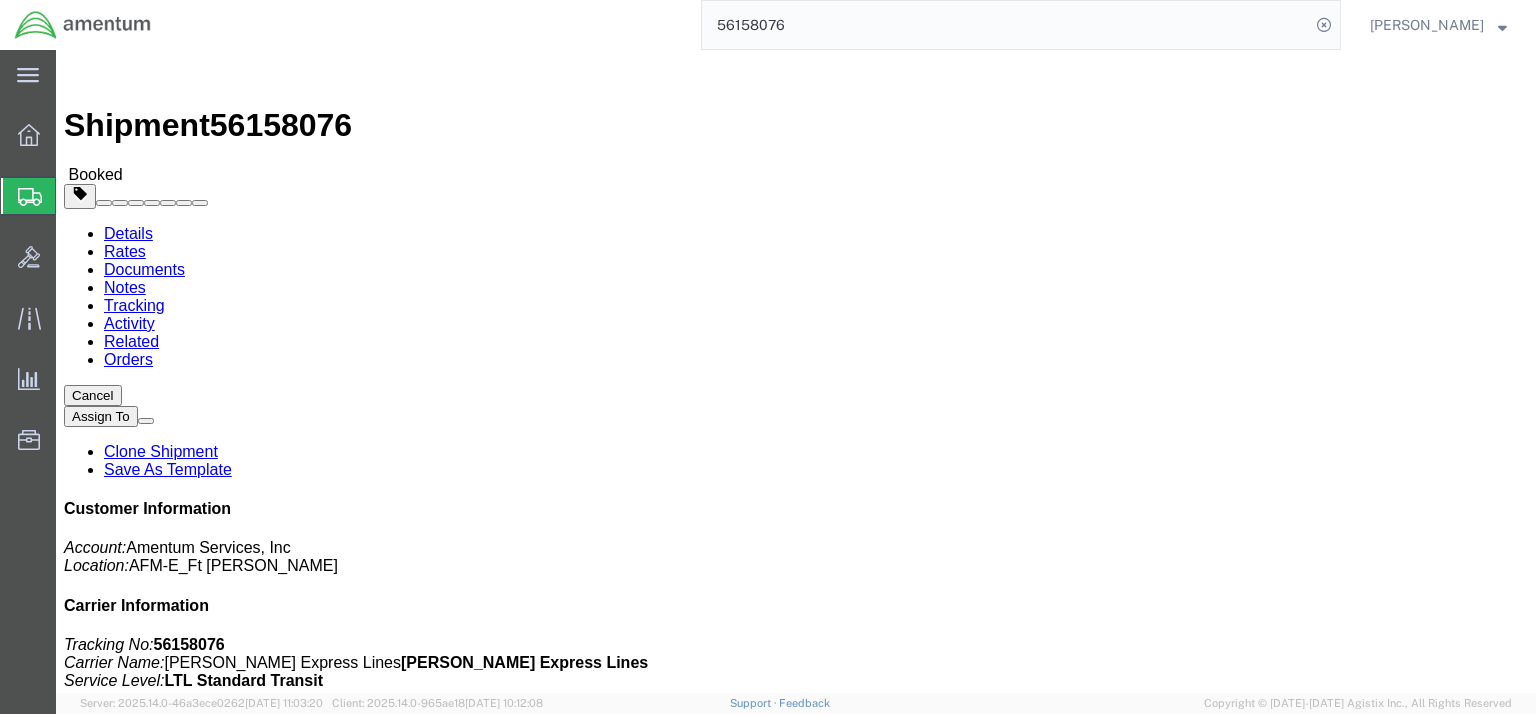 click on "Documents" 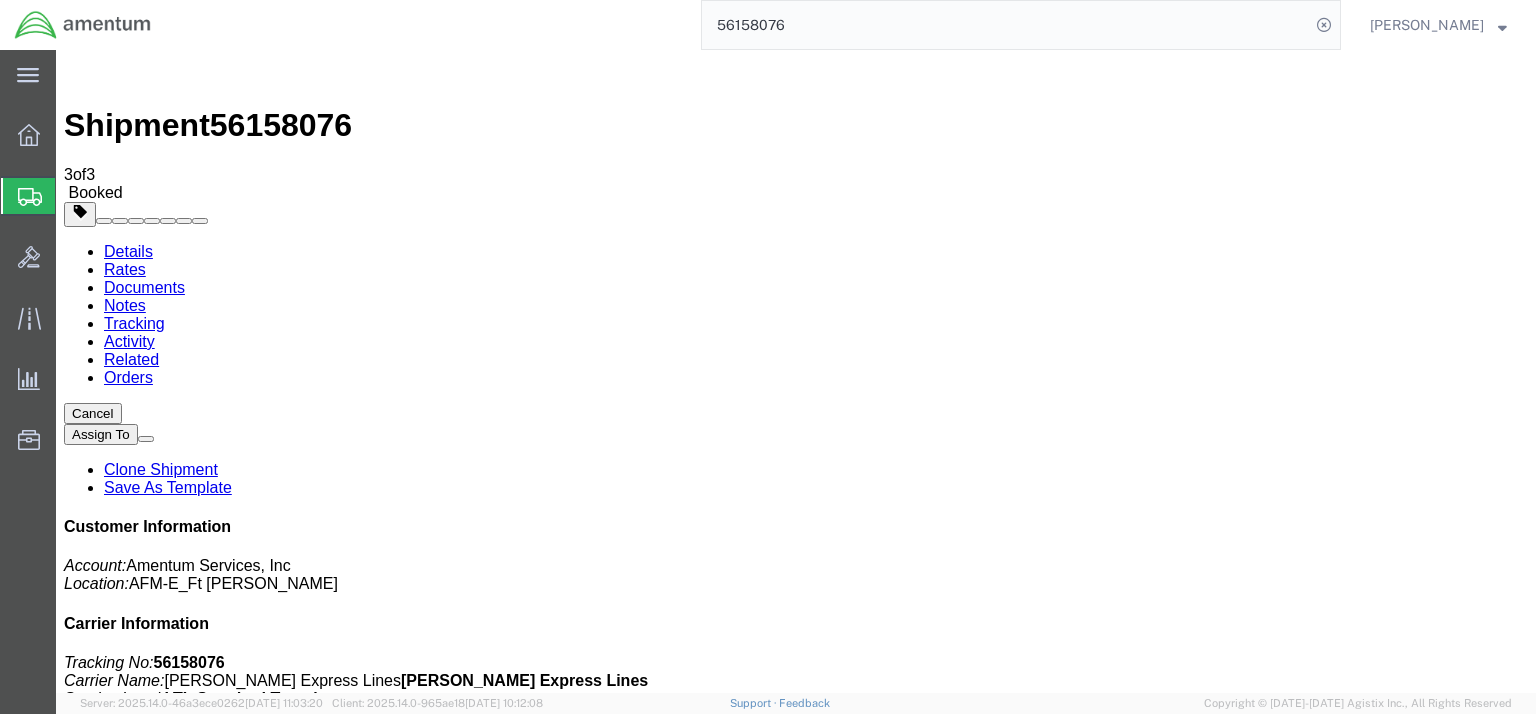 click at bounding box center [76, 70] 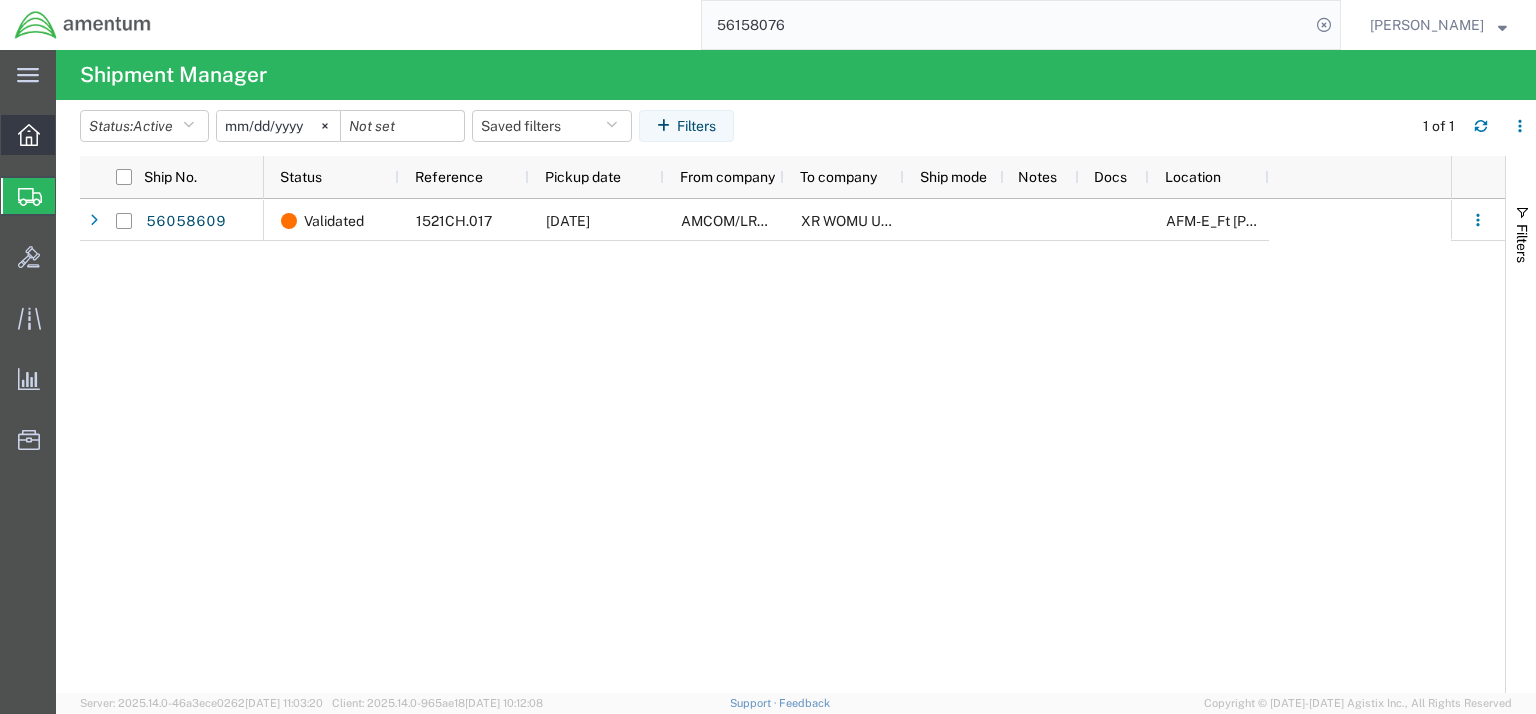 click 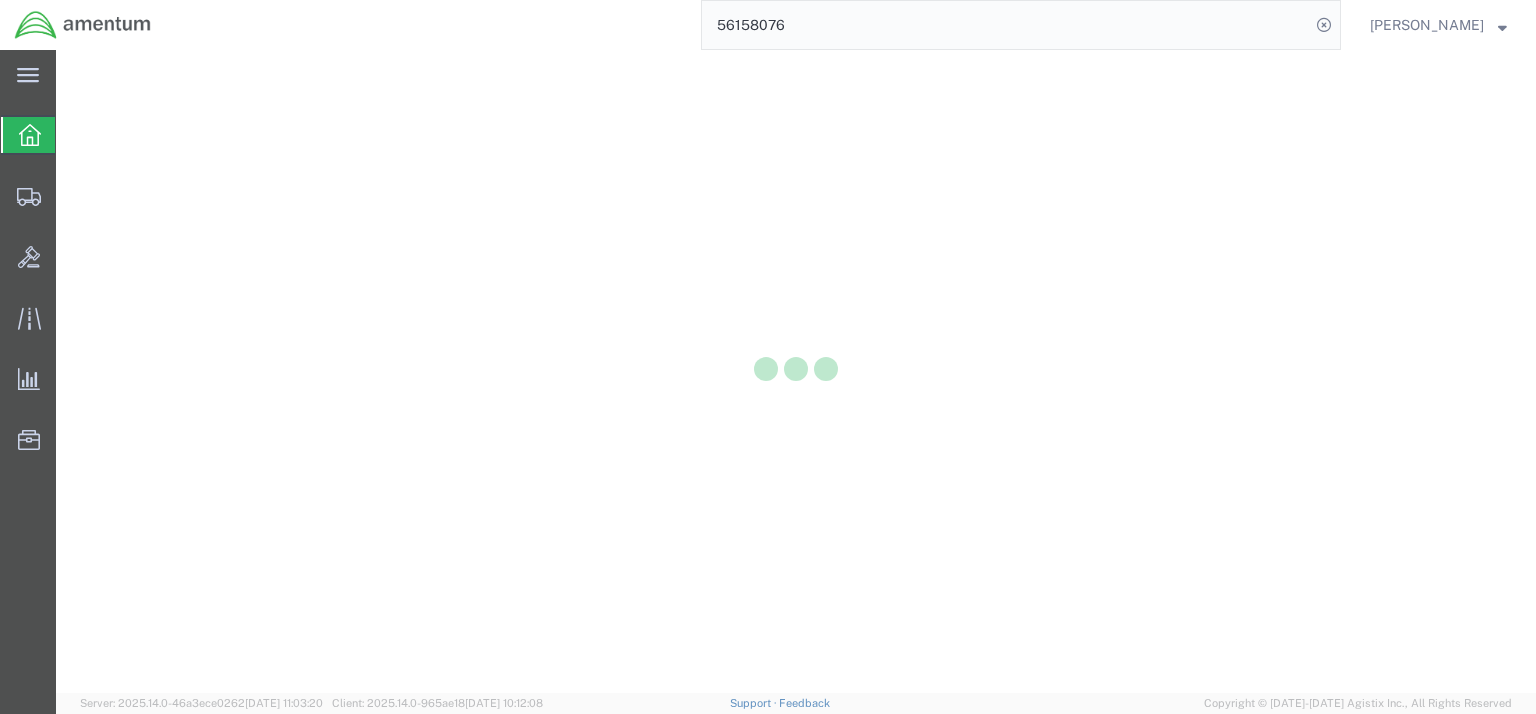 scroll, scrollTop: 0, scrollLeft: 0, axis: both 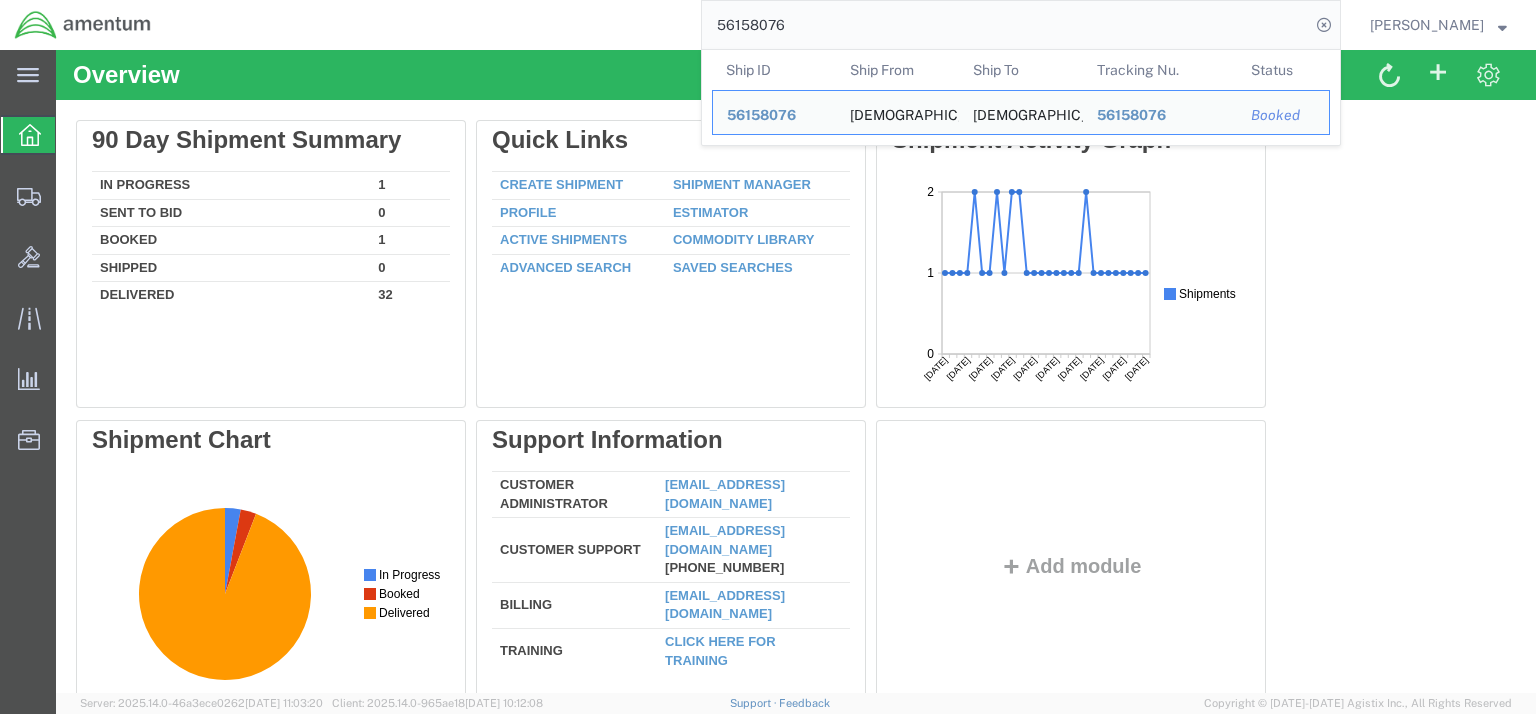 click on "56158076" 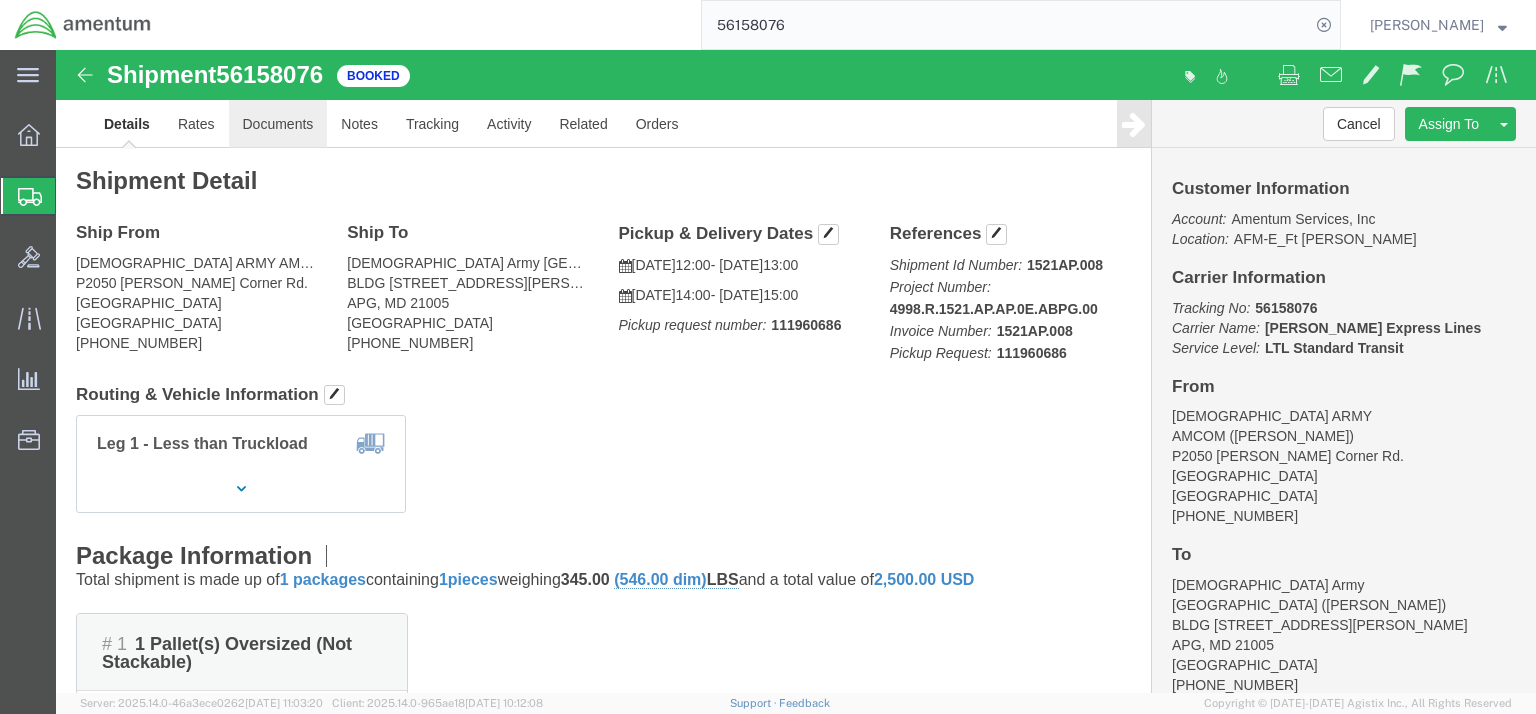 click on "Documents" 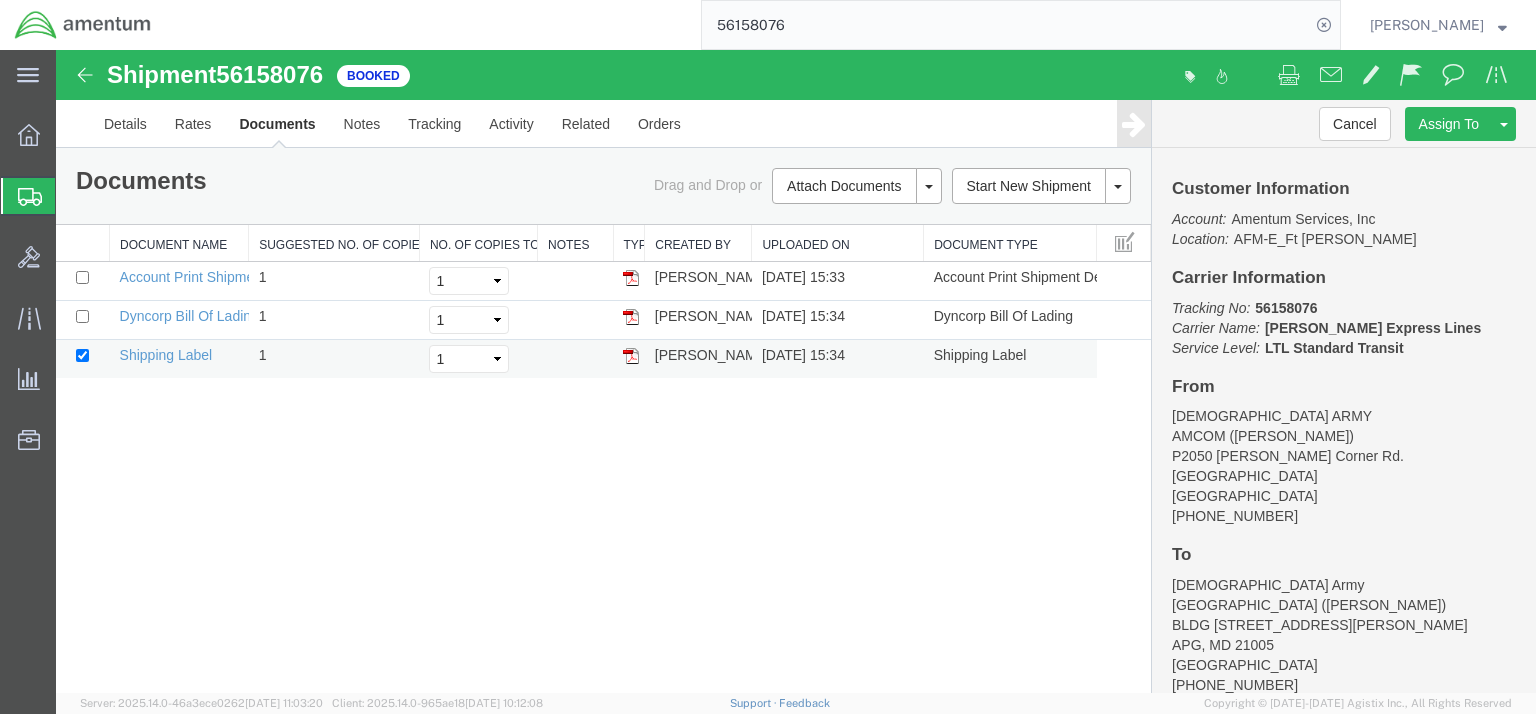 click at bounding box center [629, 359] 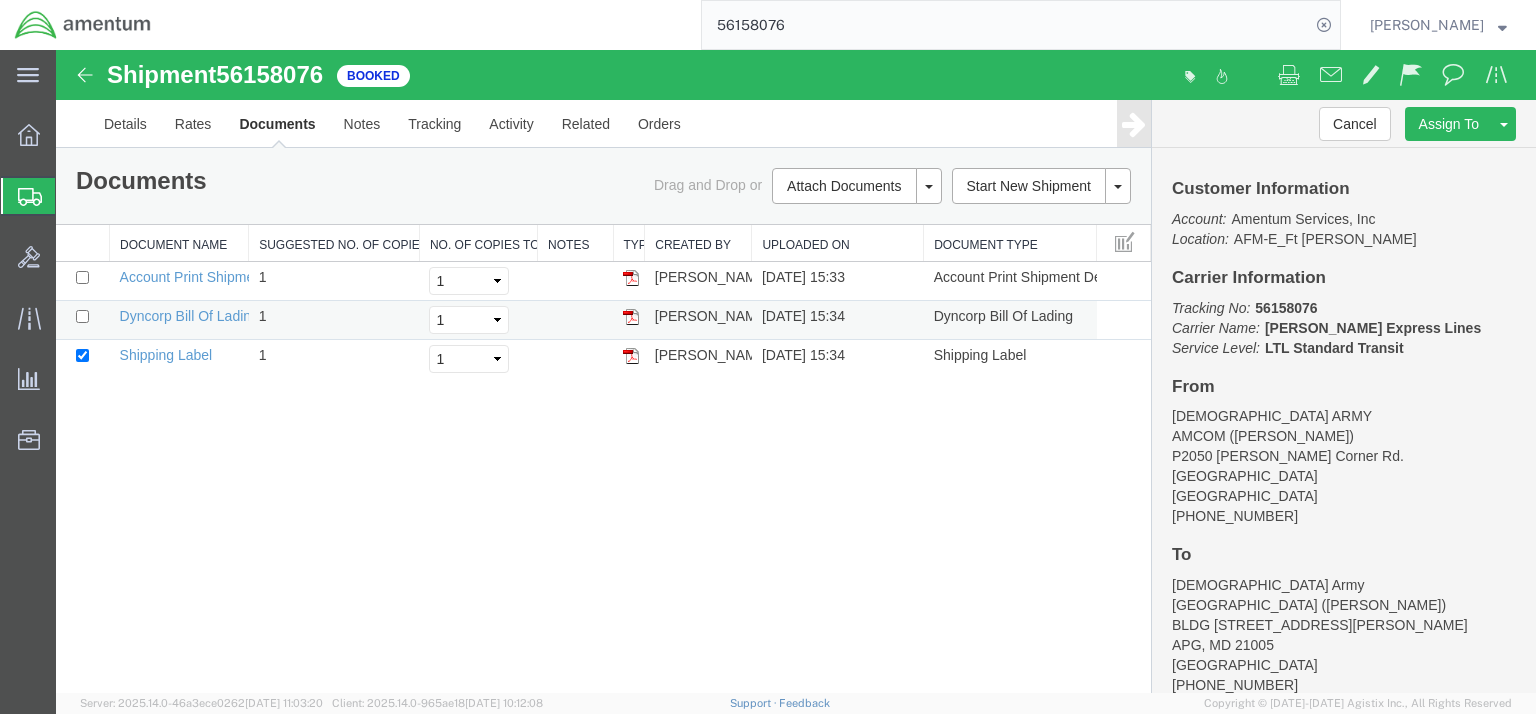 click at bounding box center [631, 317] 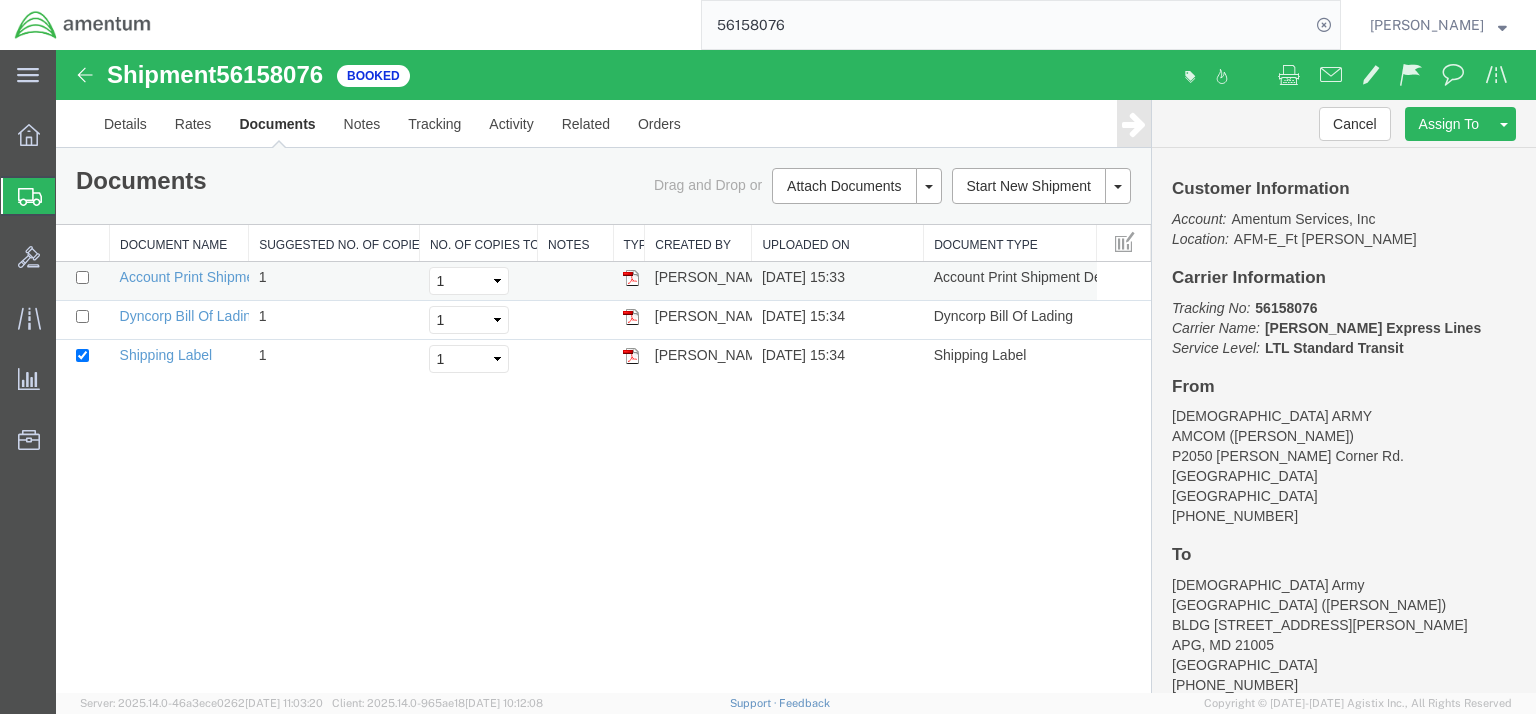 click at bounding box center (631, 278) 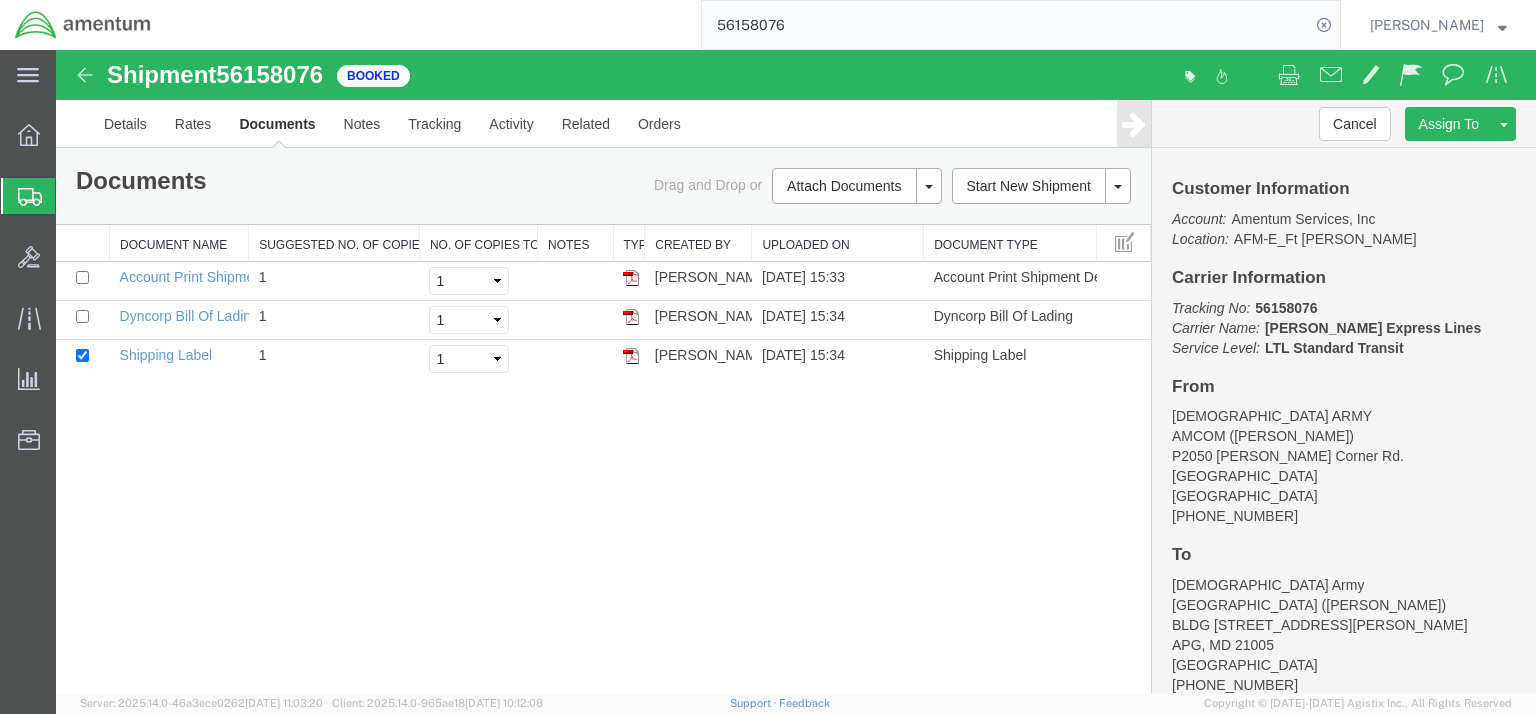 click on "Shipment  56158076 3
of
3   Booked
Details Rates Documents Notes Tracking Activity Related Orders
Cancel
Assign To
Clone Shipment
Save As Template
Customer Information
Account: Amentum Services, Inc
Location: AFM-E_Ft [PERSON_NAME]
Carrier Information
Tracking No: 56158076
Carrier Name: [PERSON_NAME] Express Lines [PERSON_NAME] Express Lines
Service Level: LTL Standard Transit
From
[DEMOGRAPHIC_DATA] ARMY AMCOM ([PERSON_NAME])
[STREET_ADDRESS][PERSON_NAME] [GEOGRAPHIC_DATA],
[GEOGRAPHIC_DATA] 13602
[GEOGRAPHIC_DATA]
[PHONE_NUMBER]
To
US Army [GEOGRAPHIC_DATA] ([PERSON_NAME])
[STREET_ADDRESS][PERSON_NAME] APG, [GEOGRAPHIC_DATA]
[PHONE_NUMBER]
Other details
Reference: 1521AP.008
Ship Date: [DATE]
Mode: Less than Truckload
Creator: [PERSON_NAME]
Creator: [PERSON_NAME].[PERSON_NAME]@am..." at bounding box center [796, 371] 